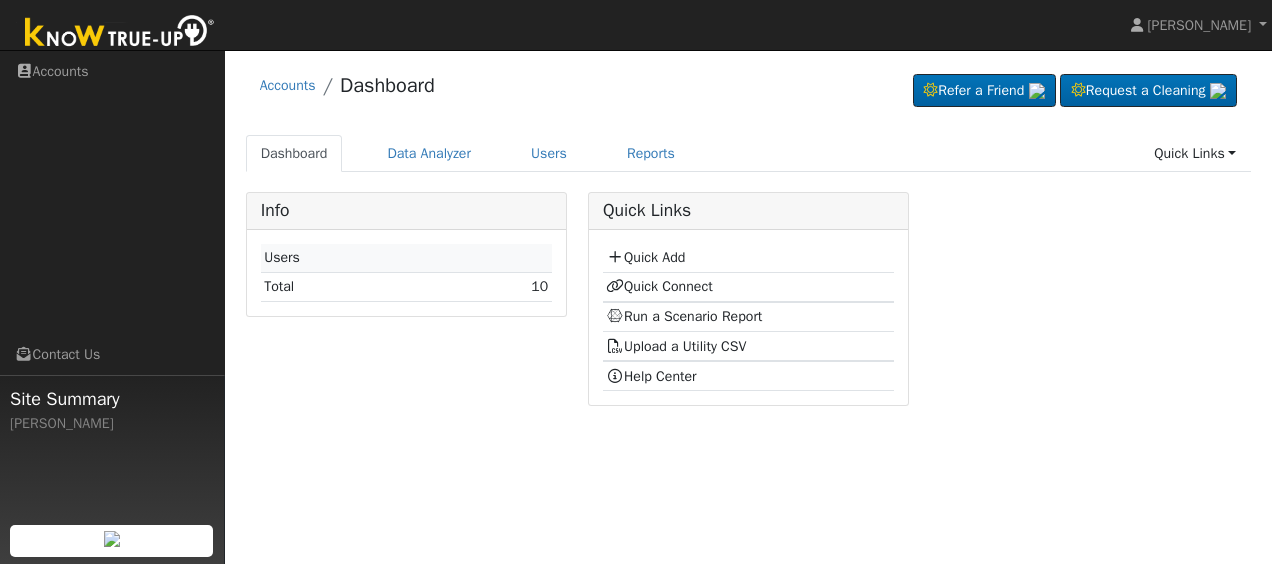 scroll, scrollTop: 0, scrollLeft: 0, axis: both 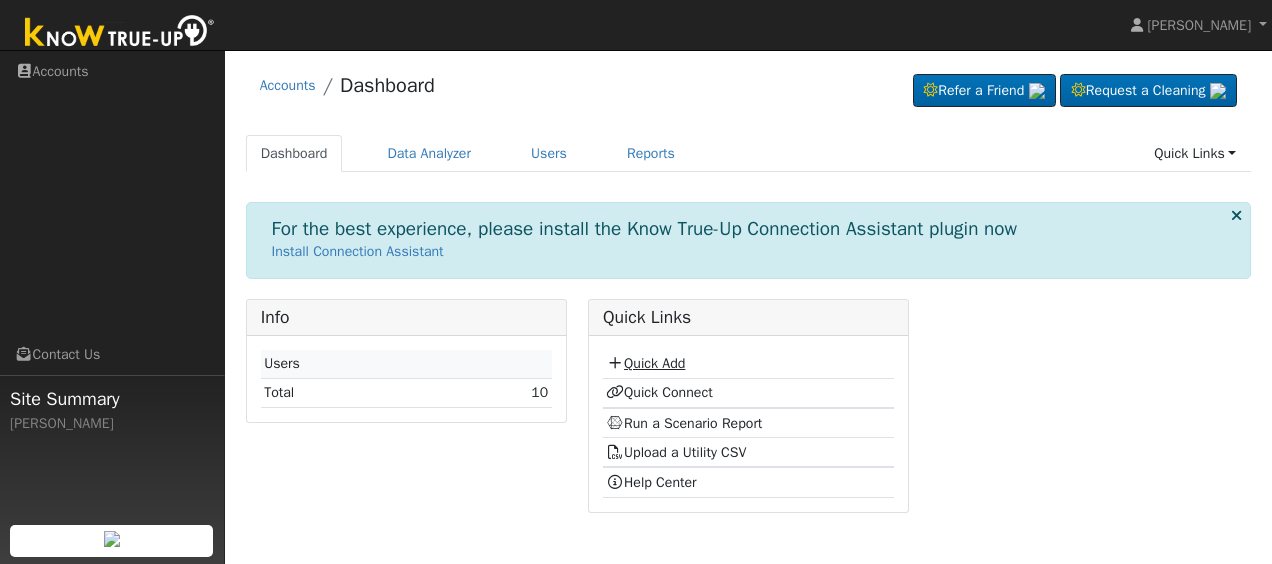 click on "Quick Add" at bounding box center (645, 363) 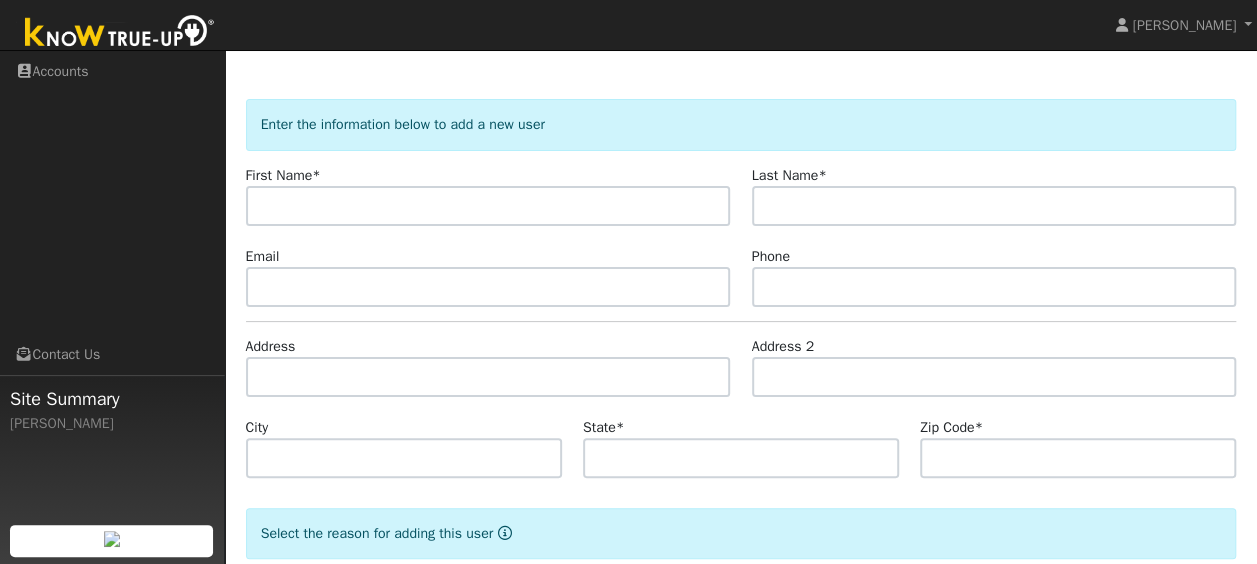 scroll, scrollTop: 0, scrollLeft: 0, axis: both 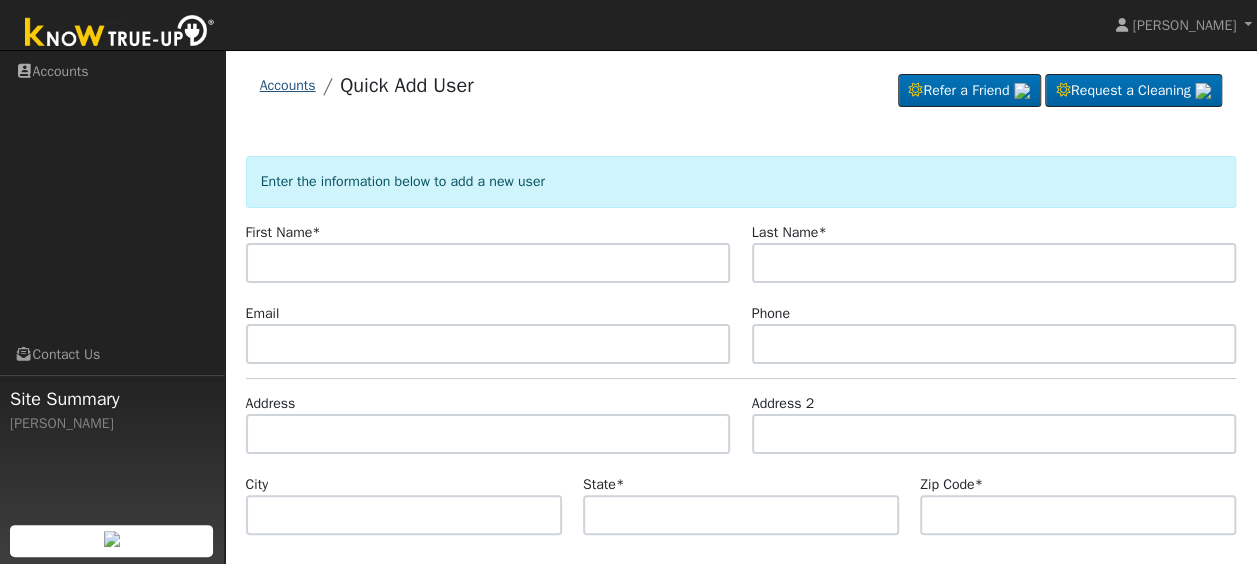 click on "Accounts" at bounding box center (288, 85) 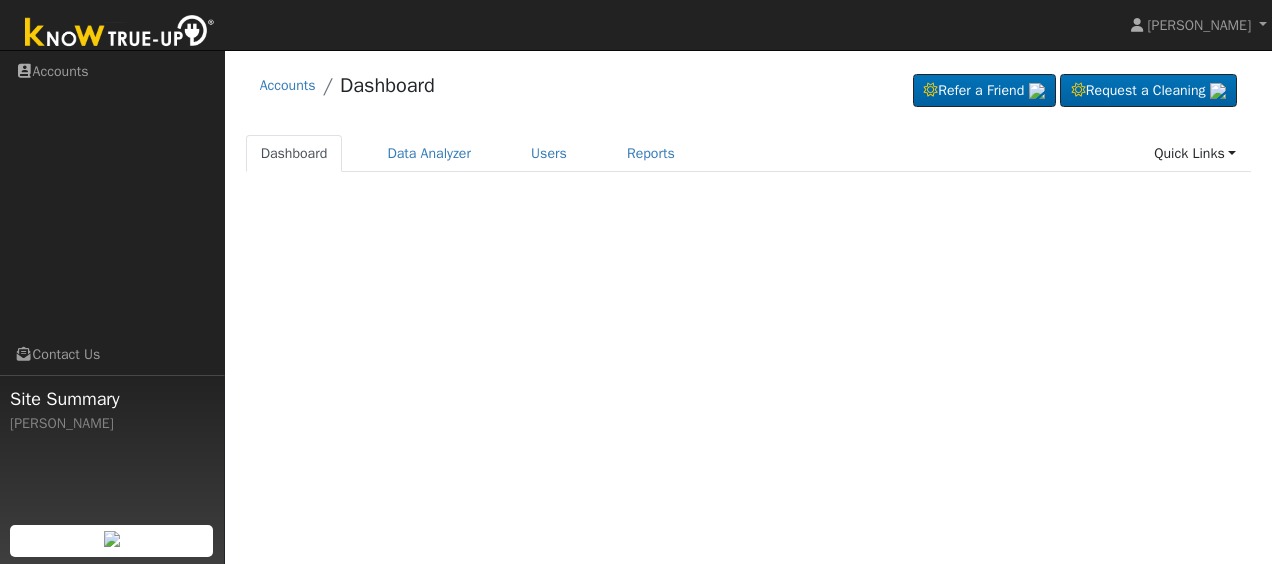 scroll, scrollTop: 0, scrollLeft: 0, axis: both 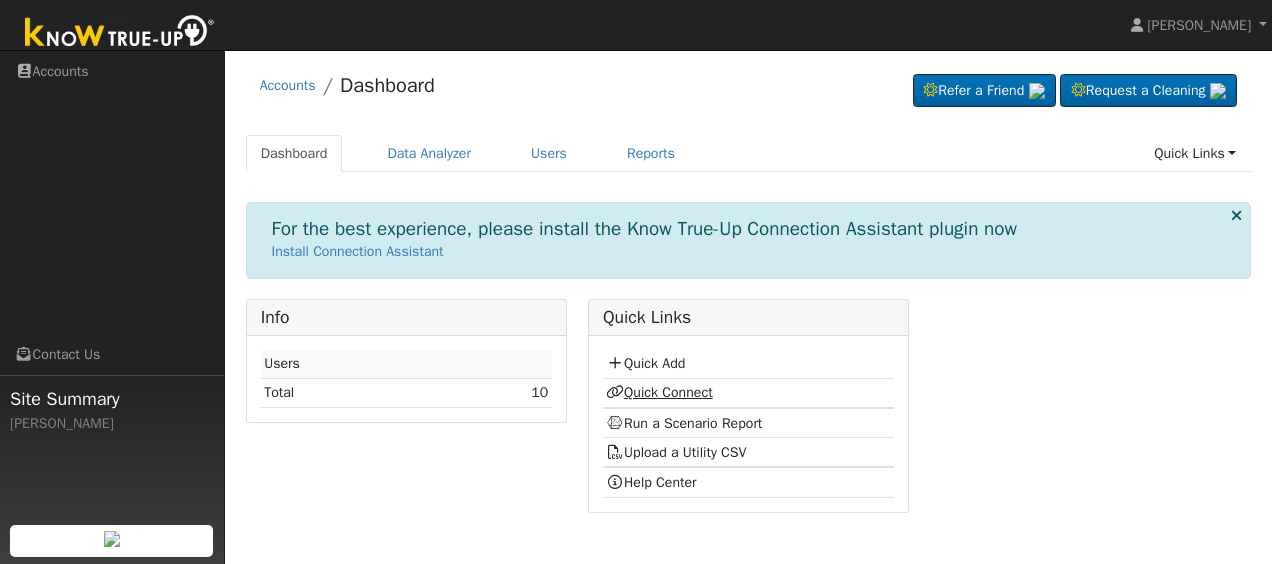 click on "Quick Connect" at bounding box center (659, 392) 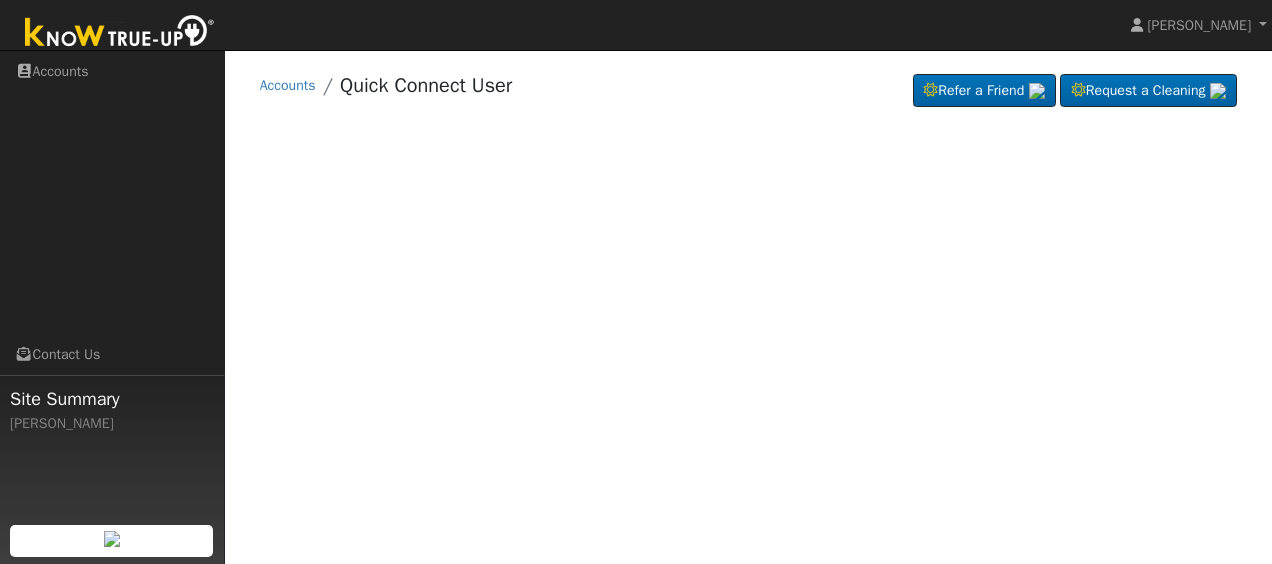 scroll, scrollTop: 0, scrollLeft: 0, axis: both 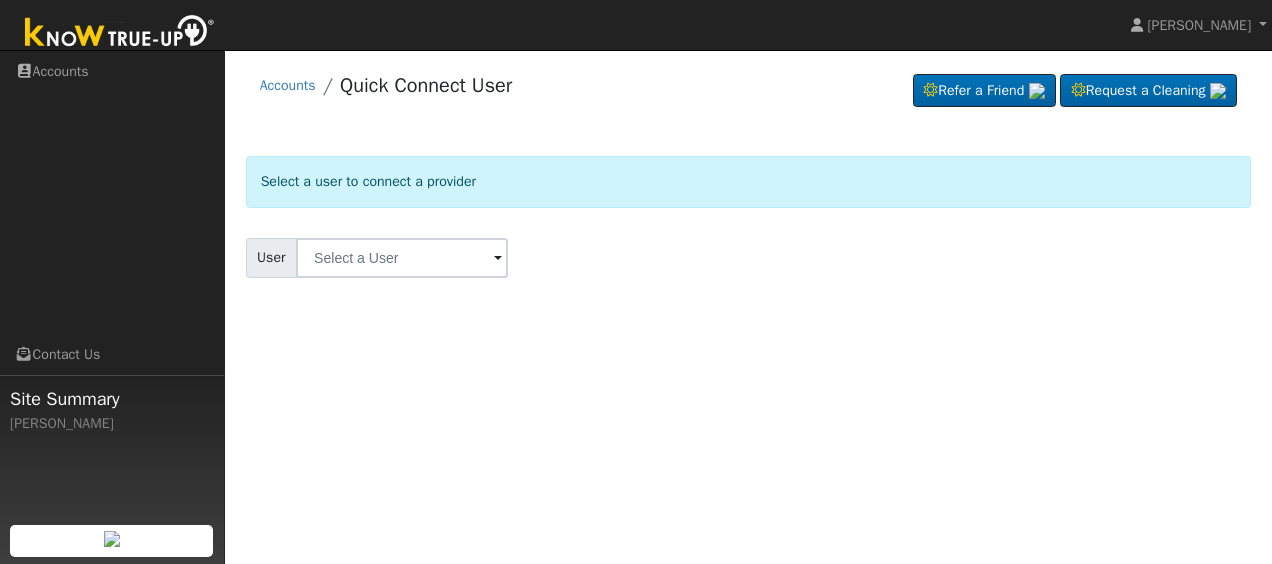 click at bounding box center [498, 259] 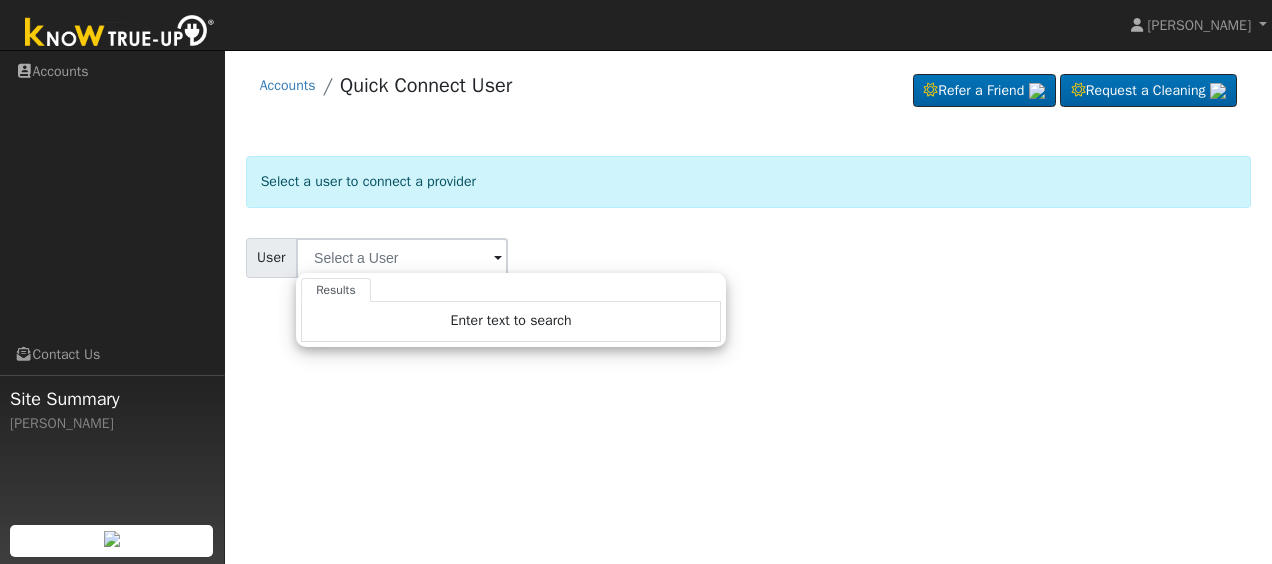 click on "User Results  Enter text to search   Enter text to search   No history" at bounding box center [749, 258] 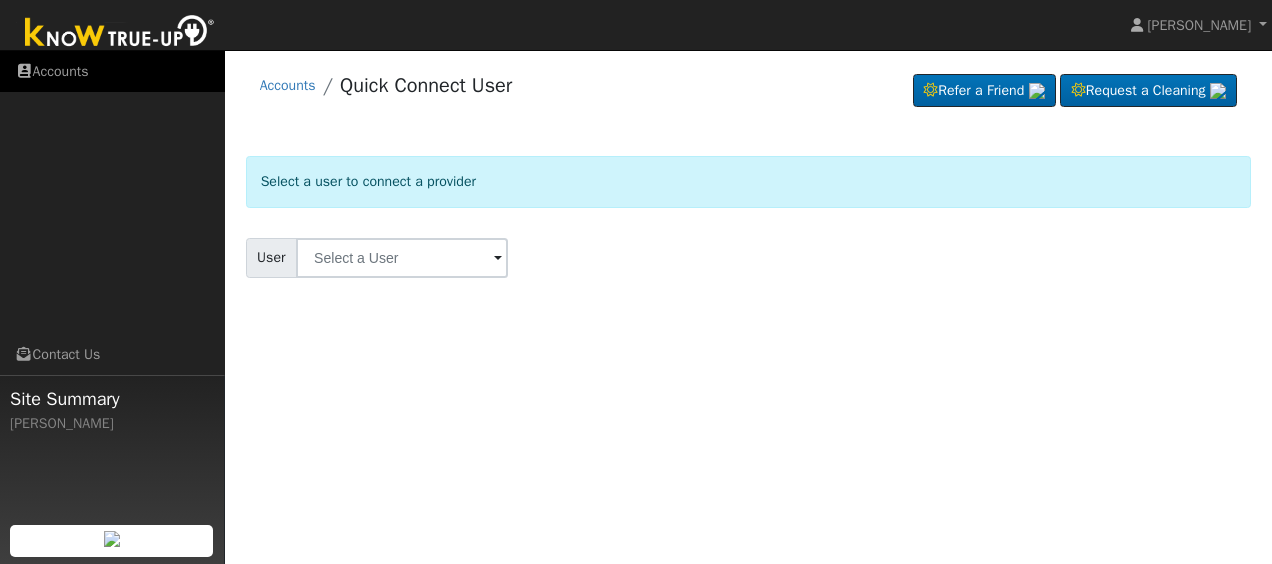 click on "Accounts" at bounding box center (112, 71) 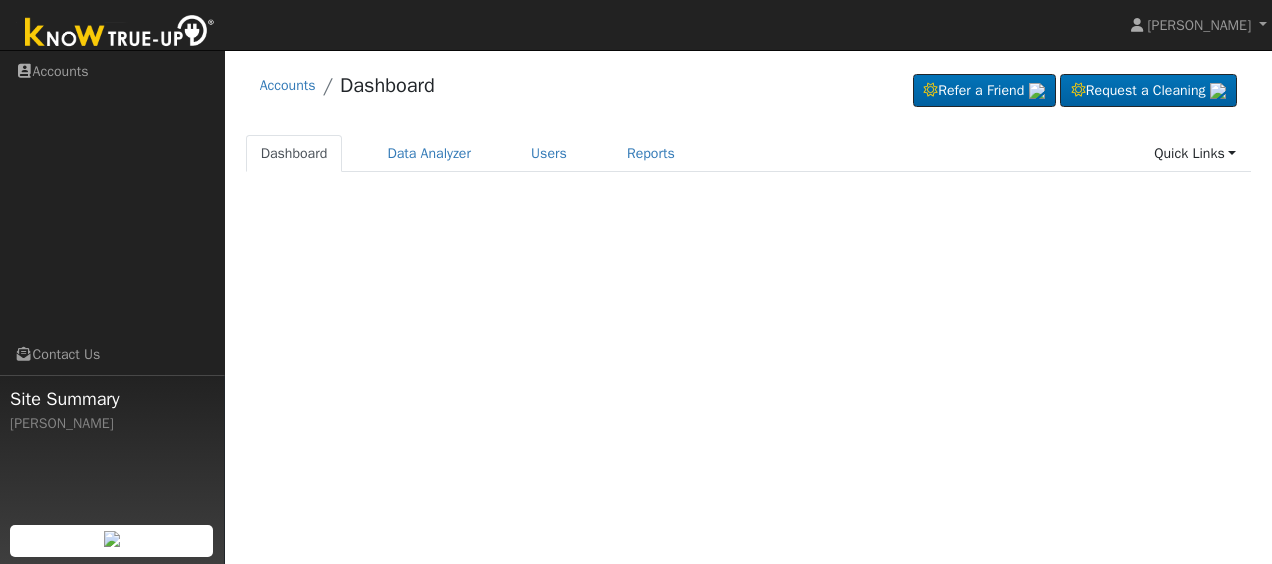 scroll, scrollTop: 0, scrollLeft: 0, axis: both 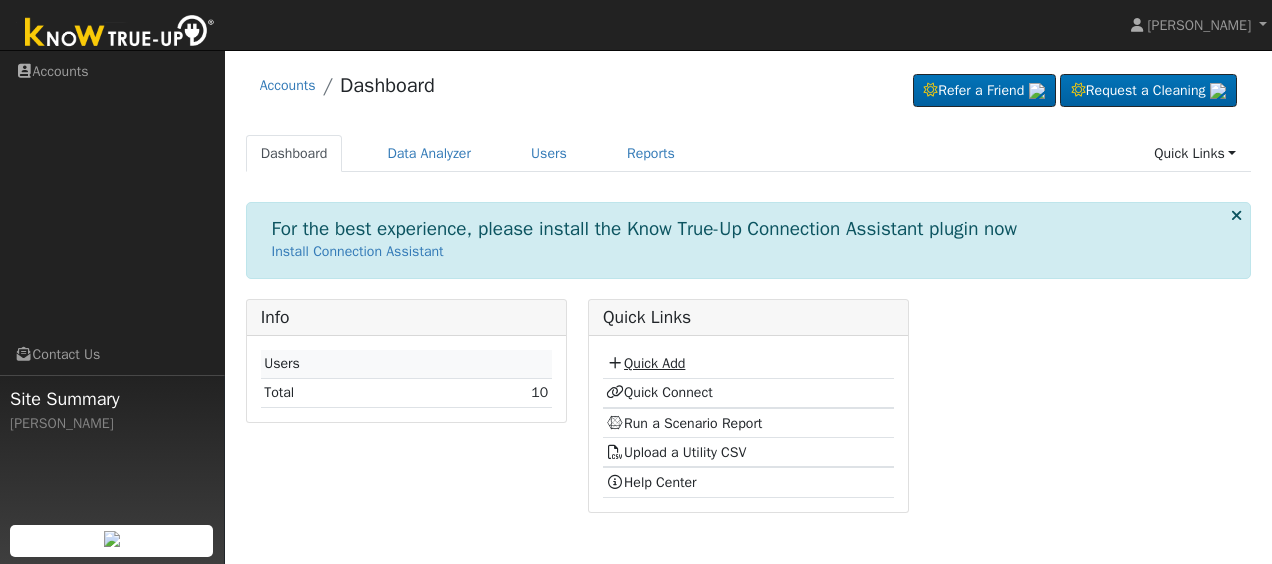 click on "Quick Add" at bounding box center [645, 363] 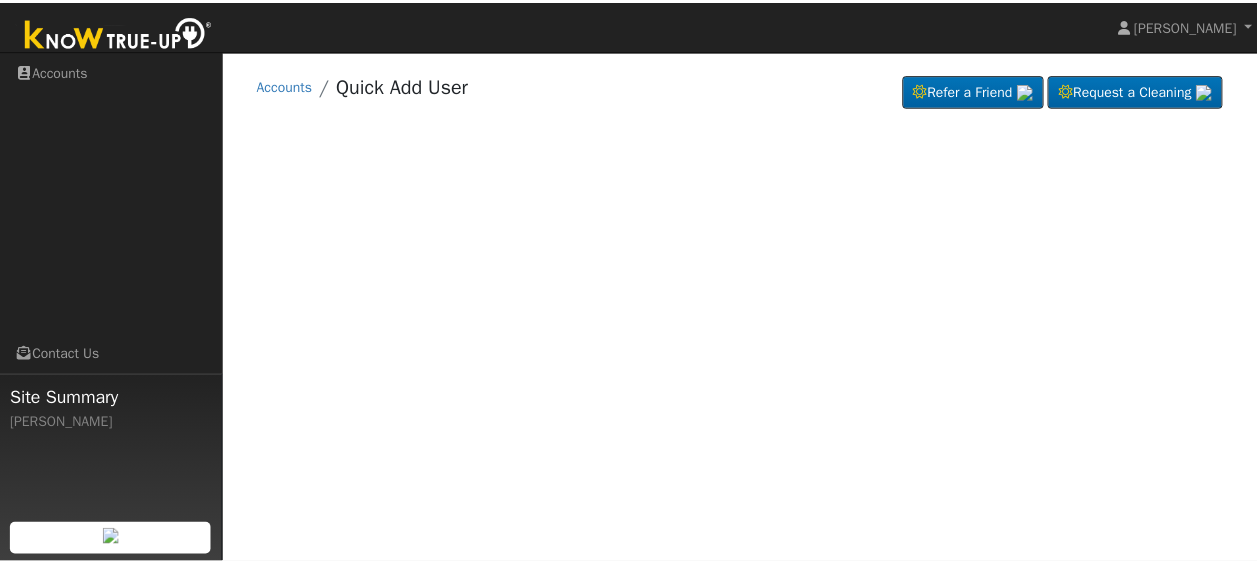 scroll, scrollTop: 0, scrollLeft: 0, axis: both 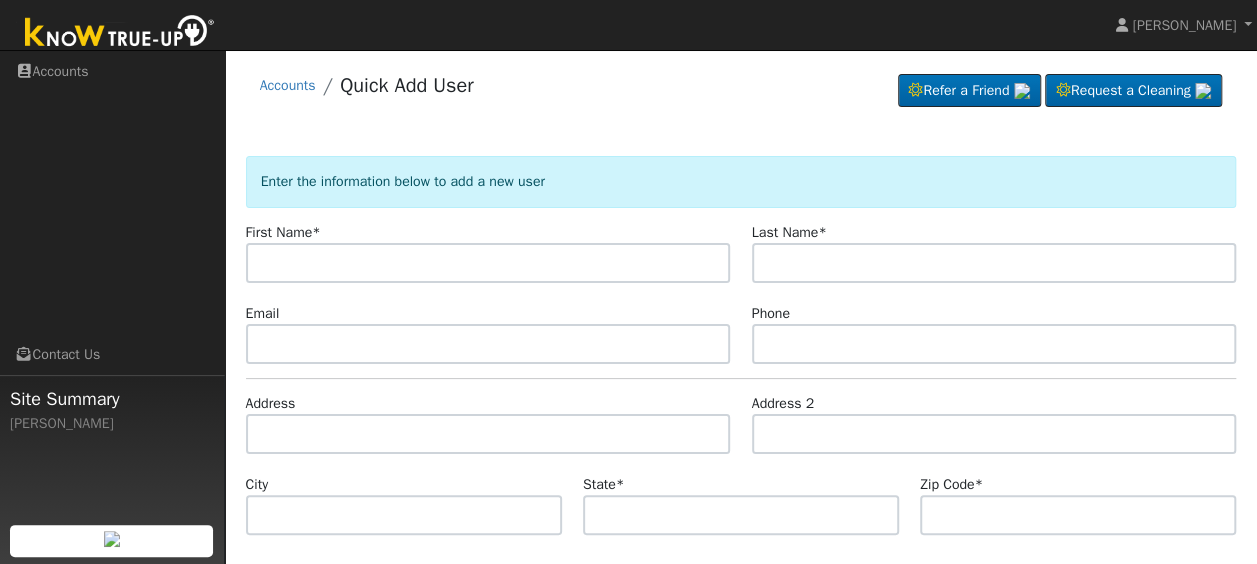 click at bounding box center [488, 263] 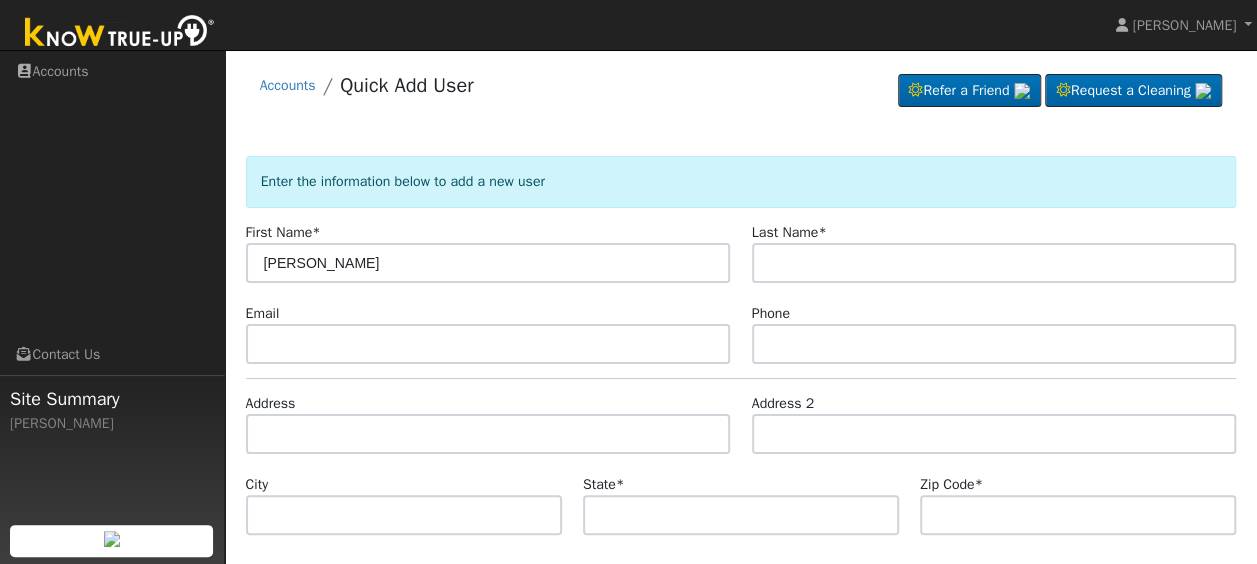 type on "[PERSON_NAME]" 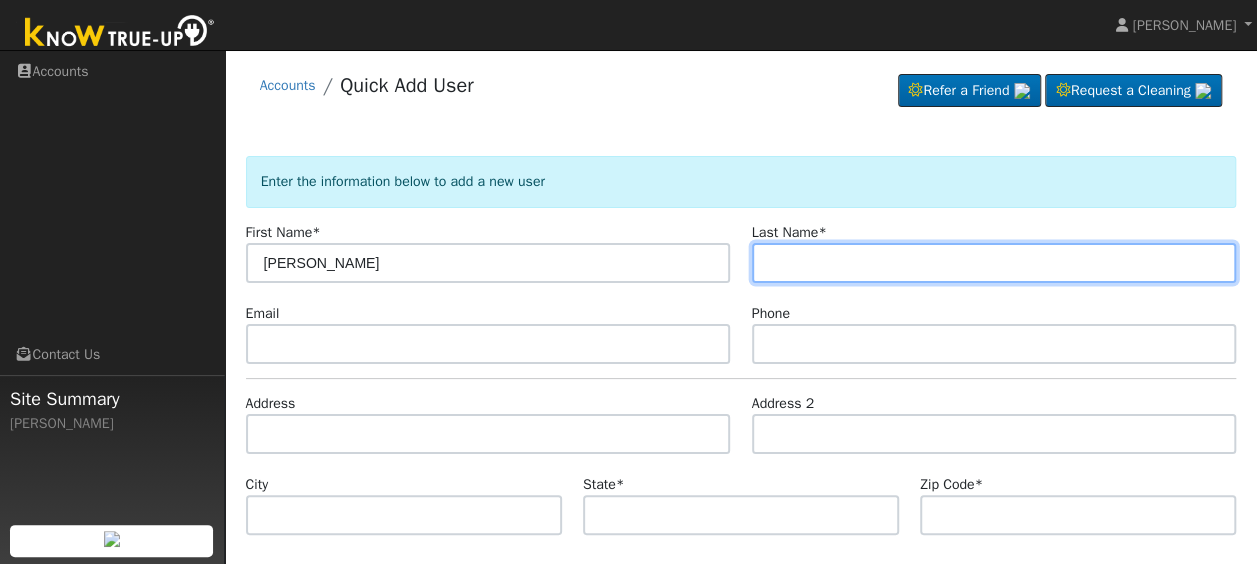 click at bounding box center (994, 263) 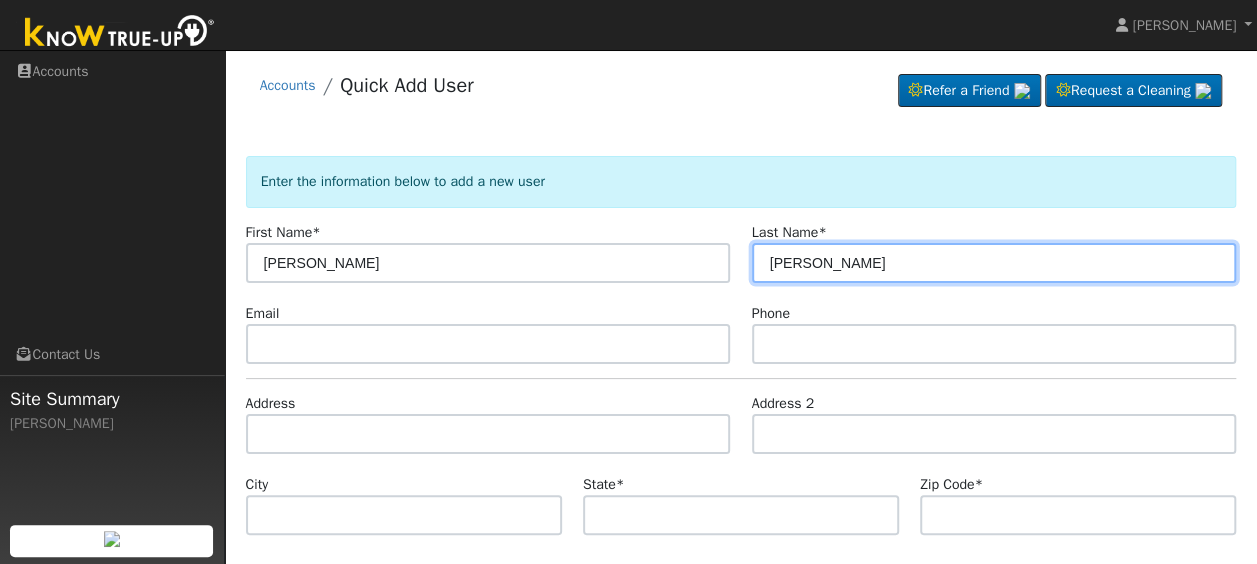type on "[PERSON_NAME]" 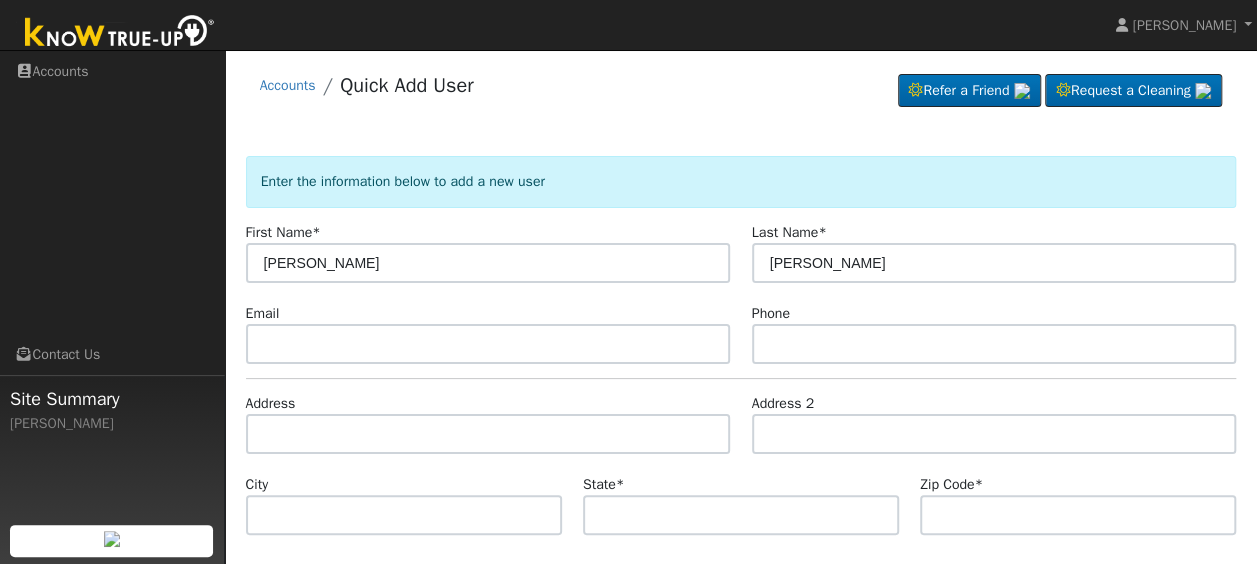 click on "Address" at bounding box center (488, 423) 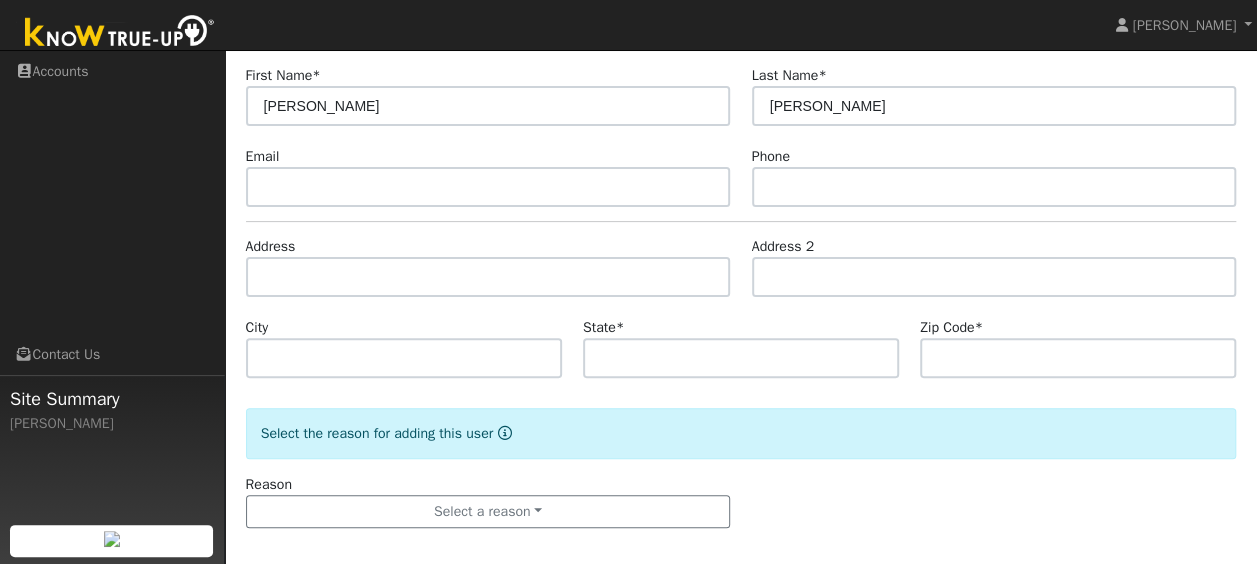scroll, scrollTop: 163, scrollLeft: 0, axis: vertical 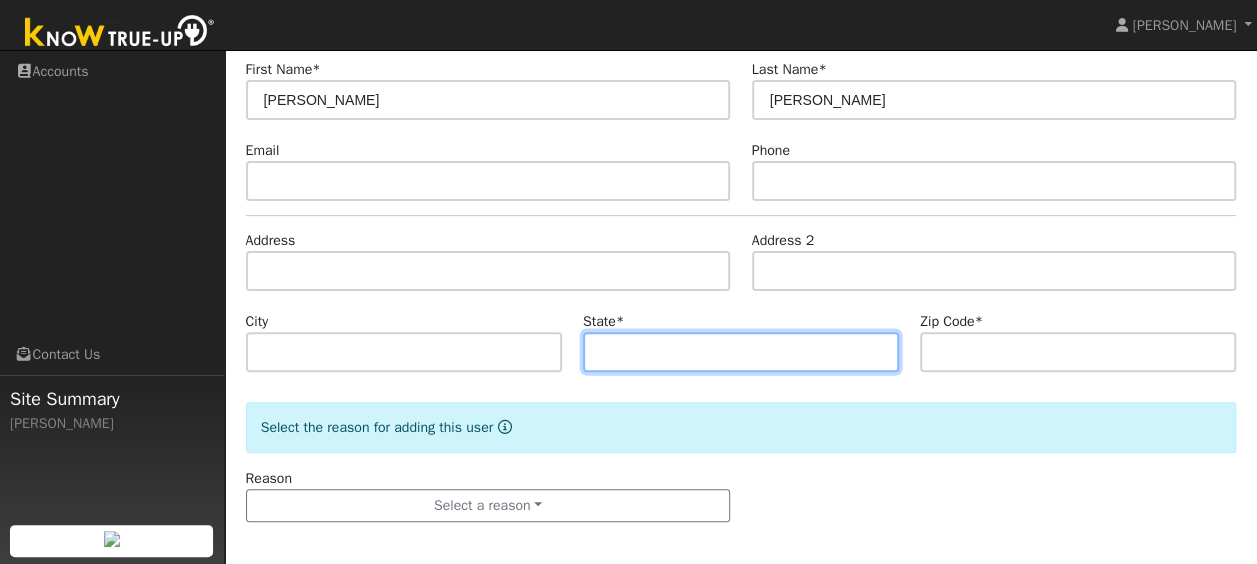 click at bounding box center (741, 352) 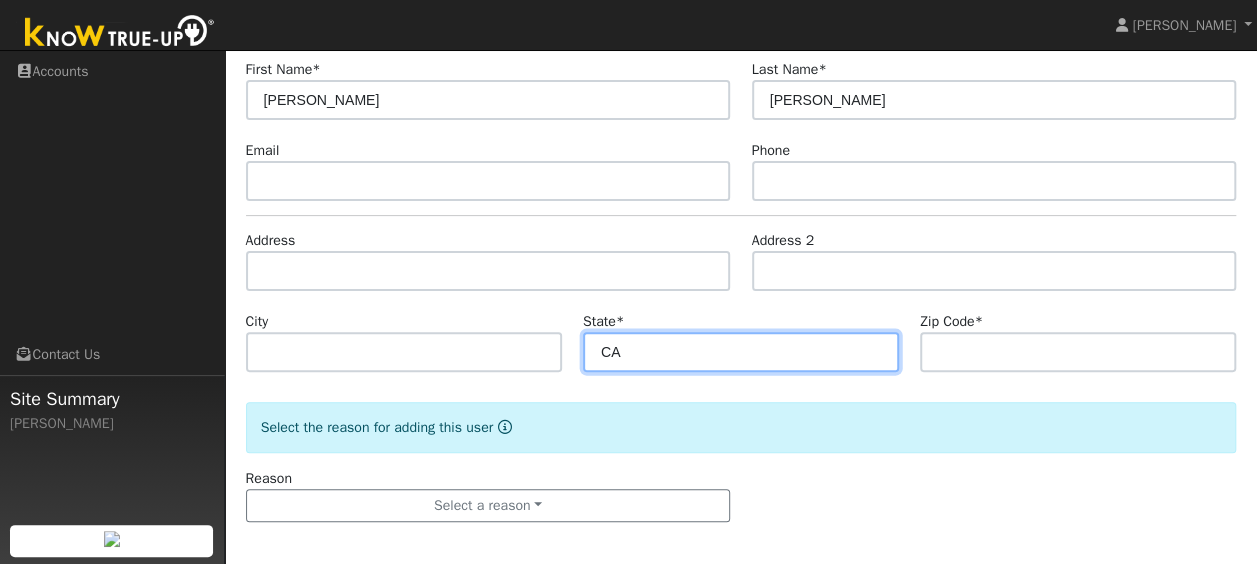 type on "CA" 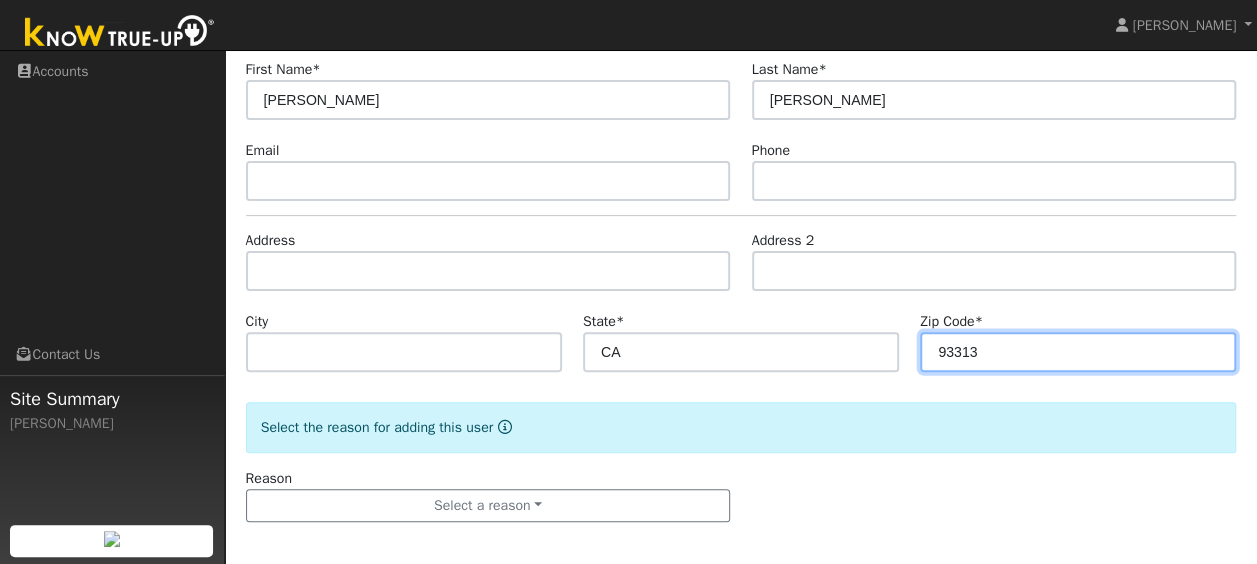 type on "93313" 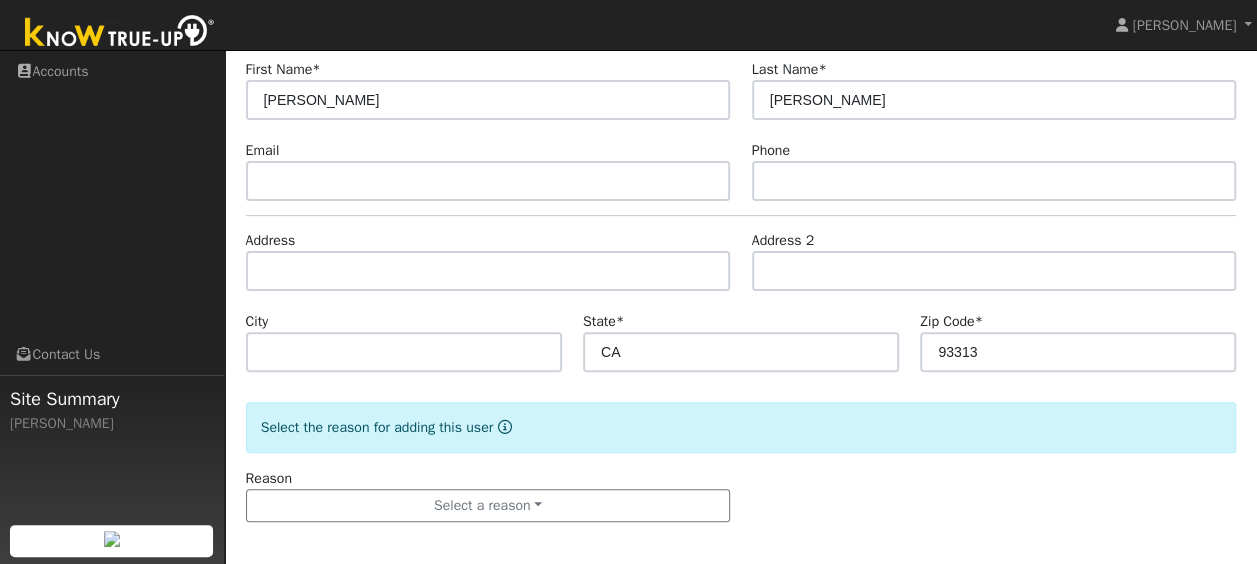 click on "Select the reason for adding this user" at bounding box center (741, 427) 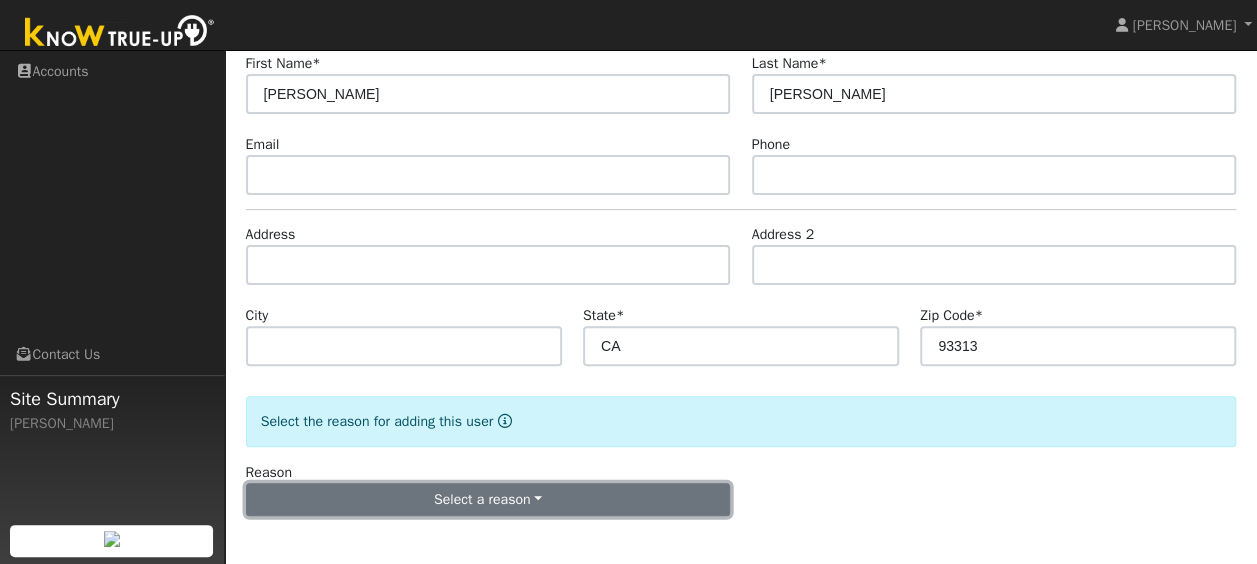 click on "Select a reason" at bounding box center [488, 500] 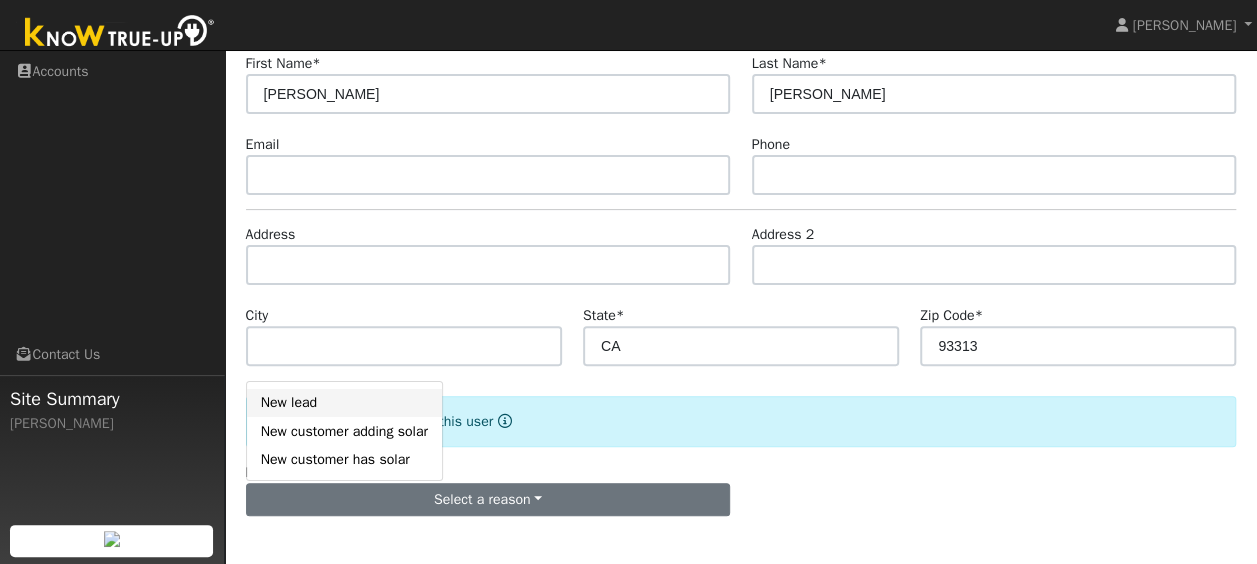click on "New lead" at bounding box center (344, 403) 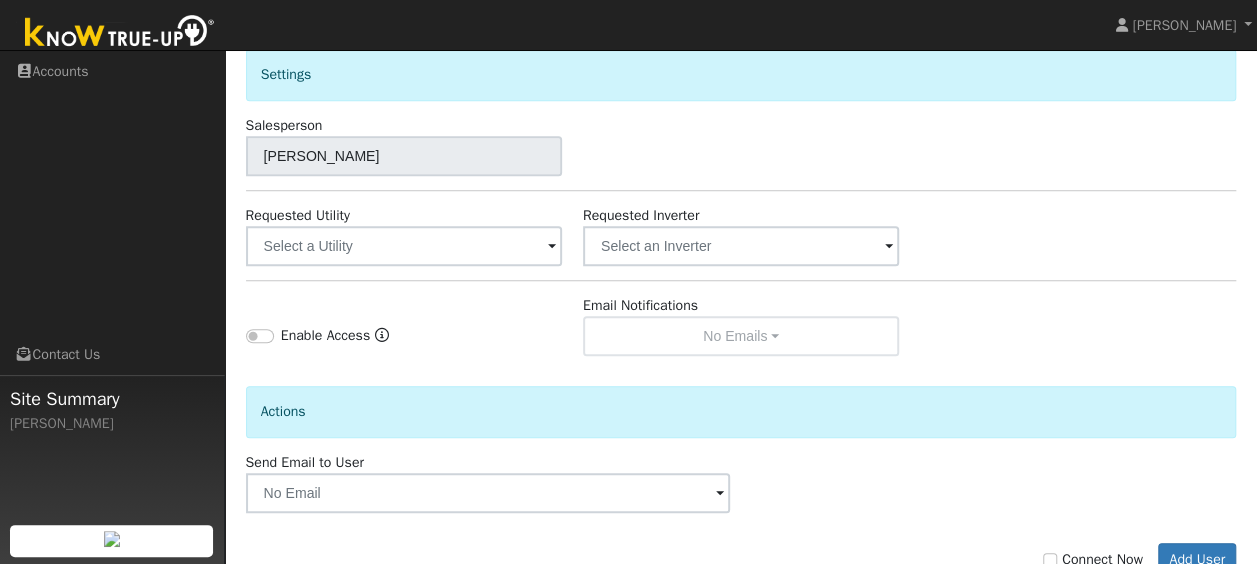 scroll, scrollTop: 668, scrollLeft: 0, axis: vertical 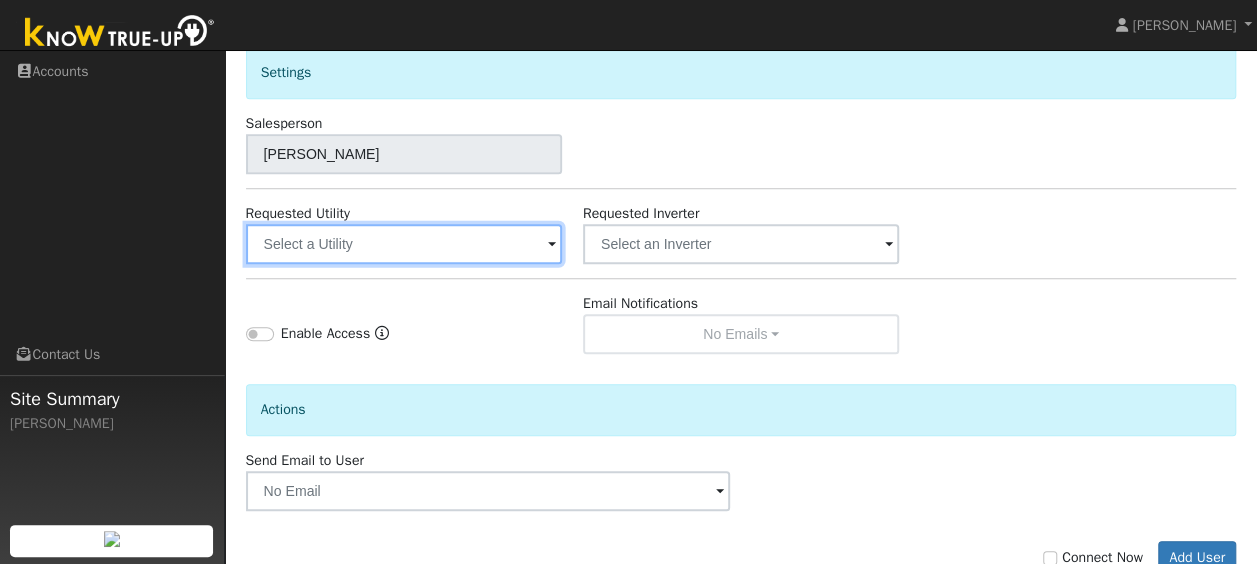 click at bounding box center [404, 244] 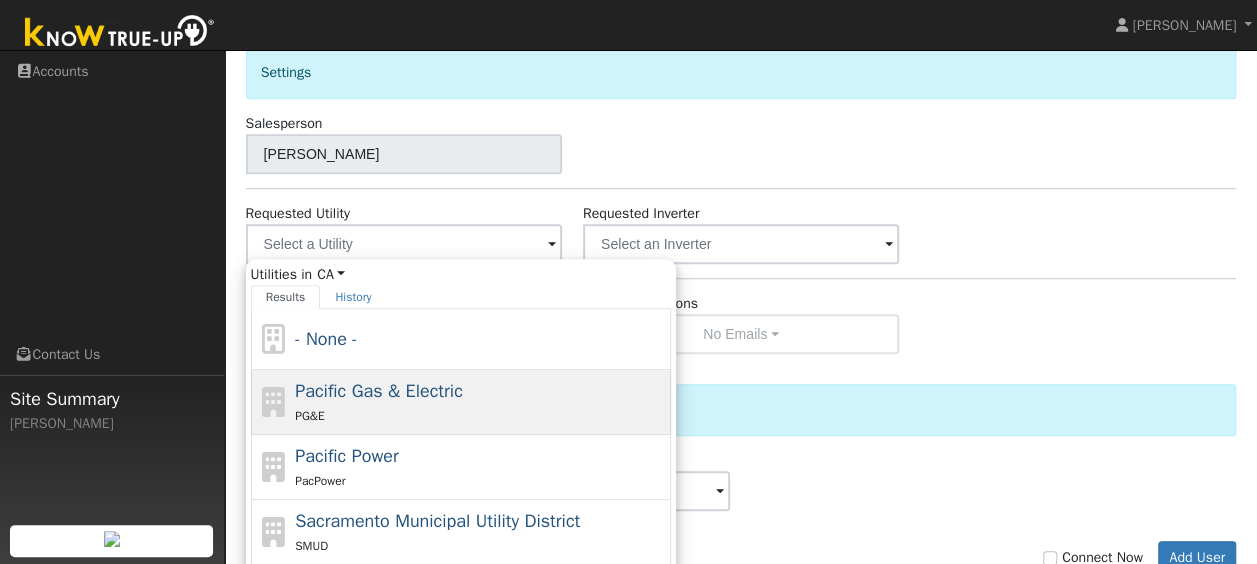 click on "Pacific Gas & Electric" at bounding box center [379, 391] 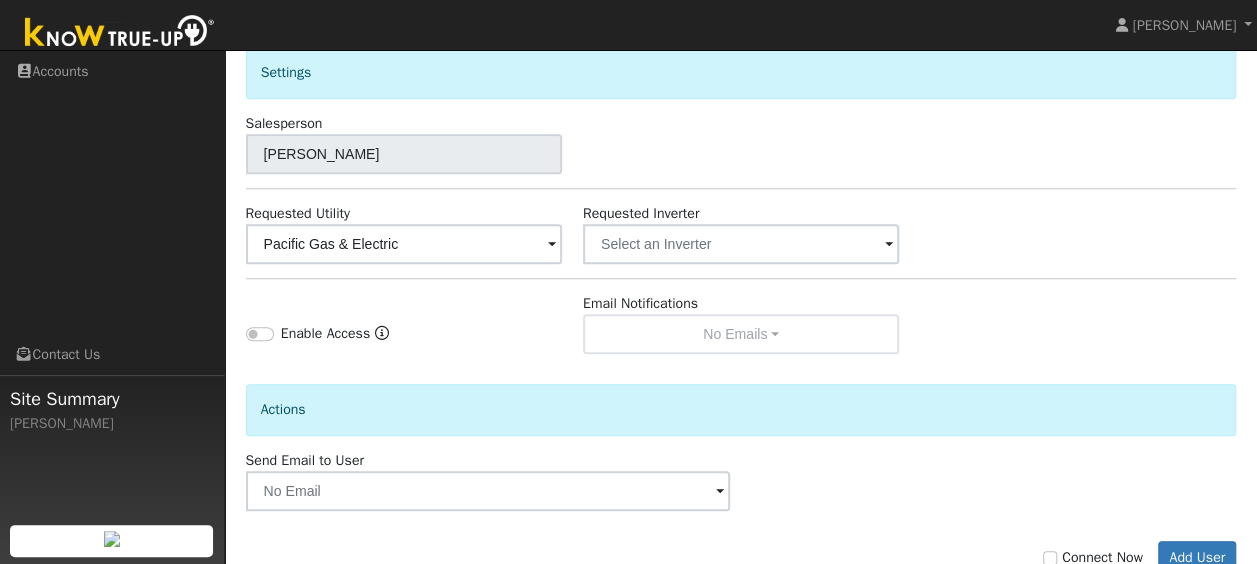 scroll, scrollTop: 724, scrollLeft: 0, axis: vertical 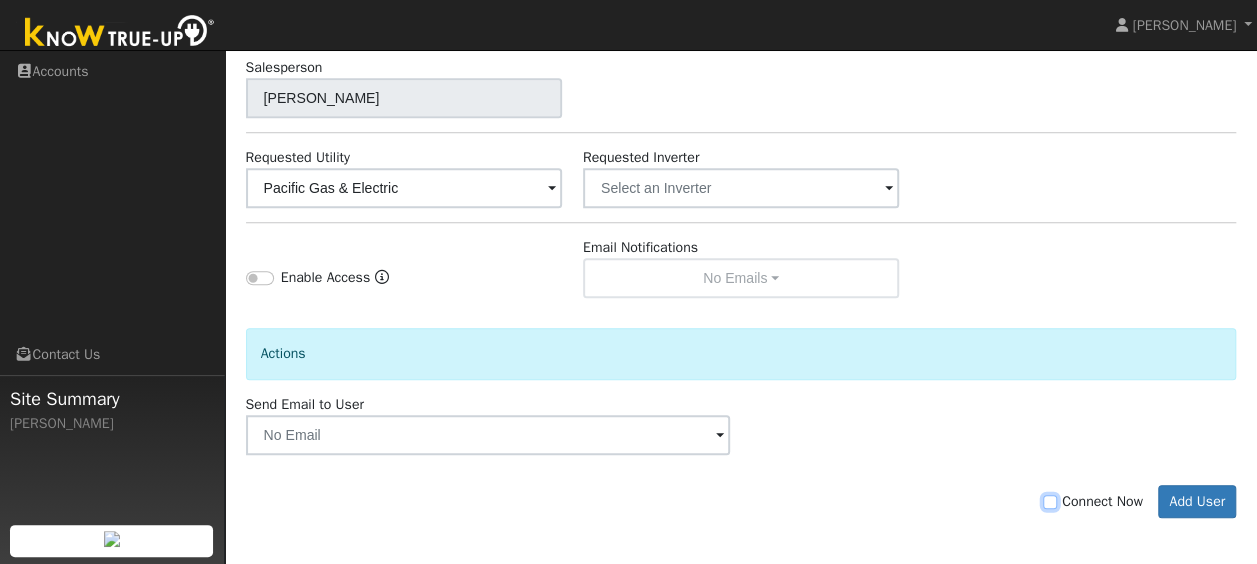 click on "Connect Now" at bounding box center (1050, 502) 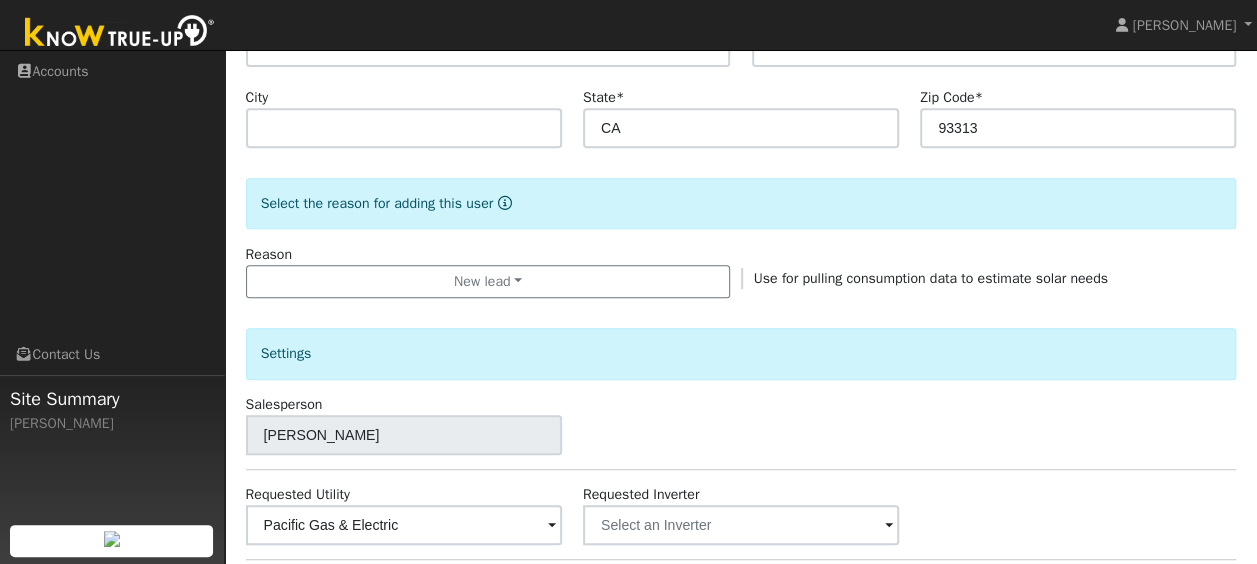 scroll, scrollTop: 365, scrollLeft: 0, axis: vertical 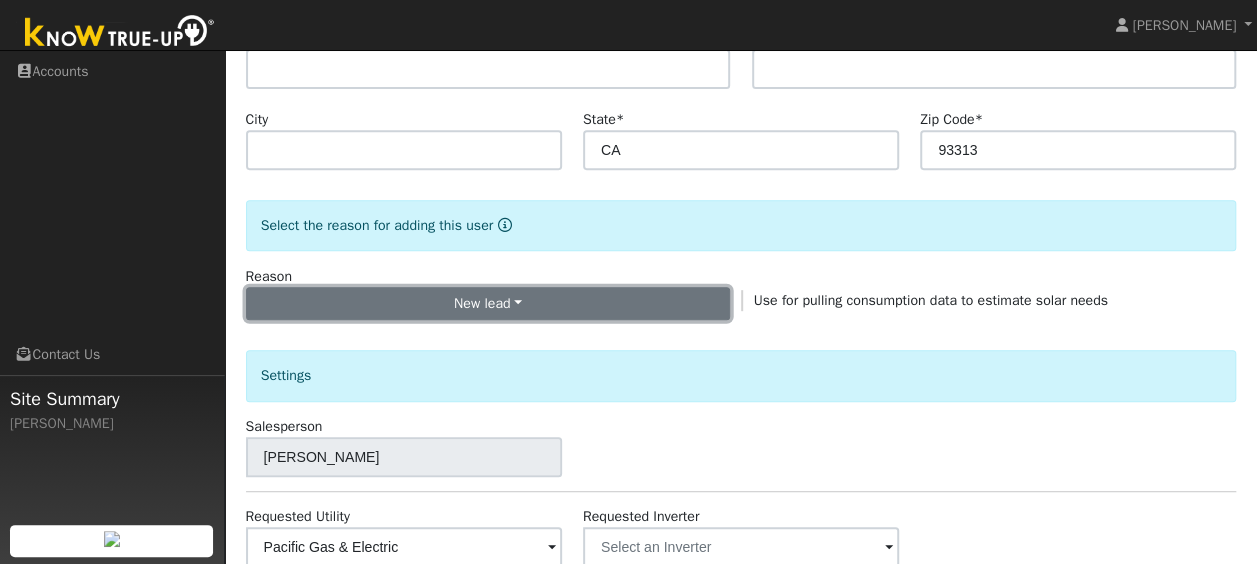 click on "New lead" at bounding box center [488, 304] 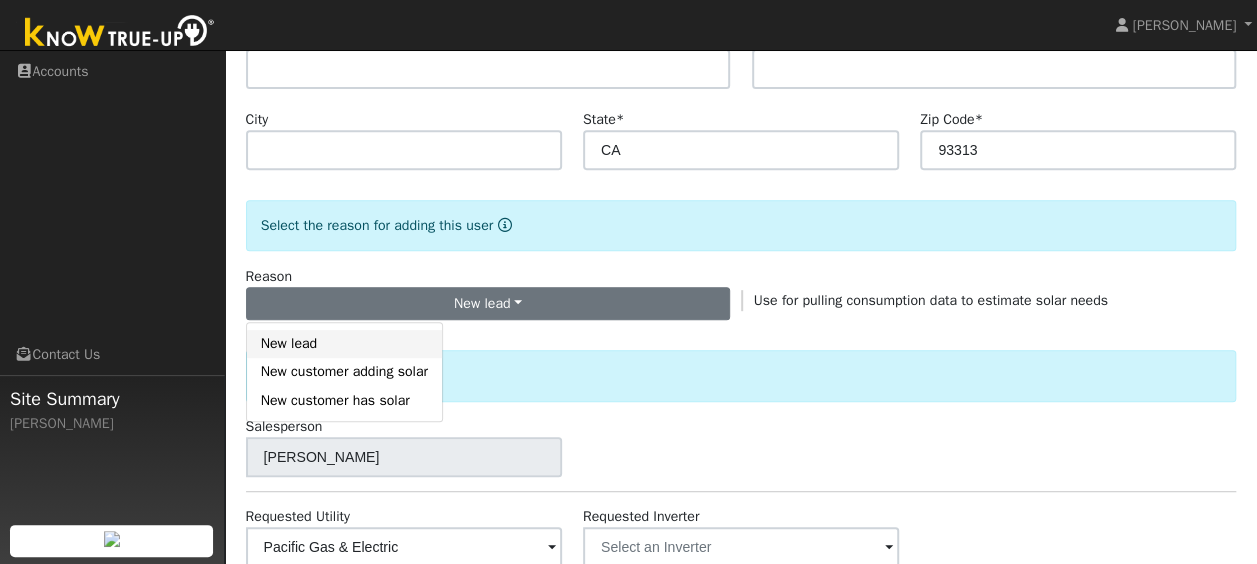 click on "New lead" at bounding box center (344, 344) 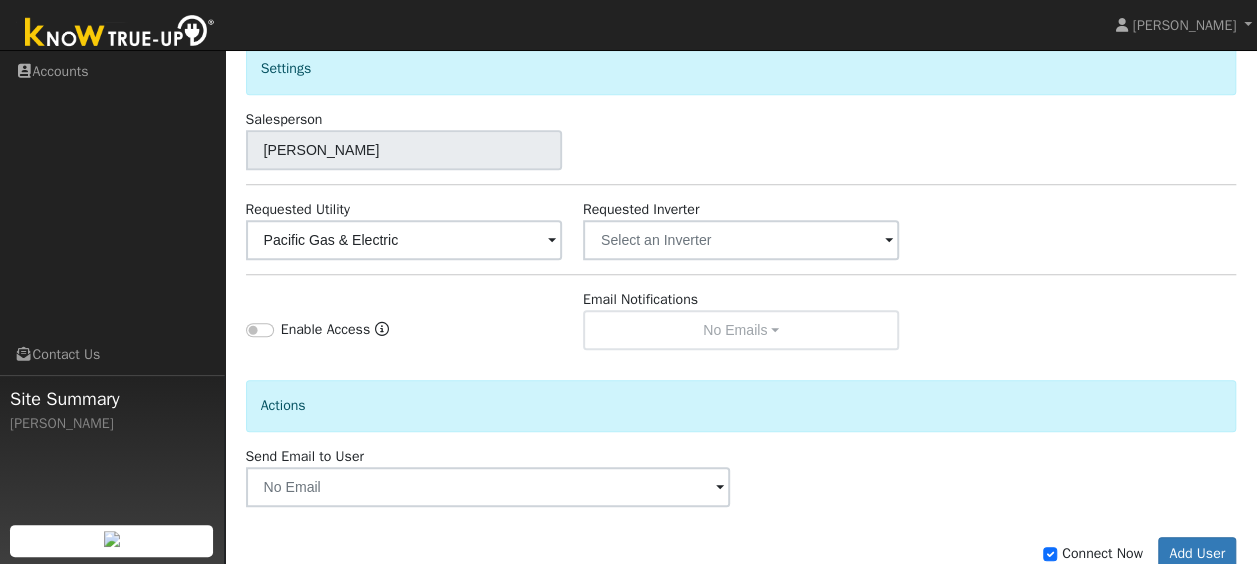 scroll, scrollTop: 724, scrollLeft: 0, axis: vertical 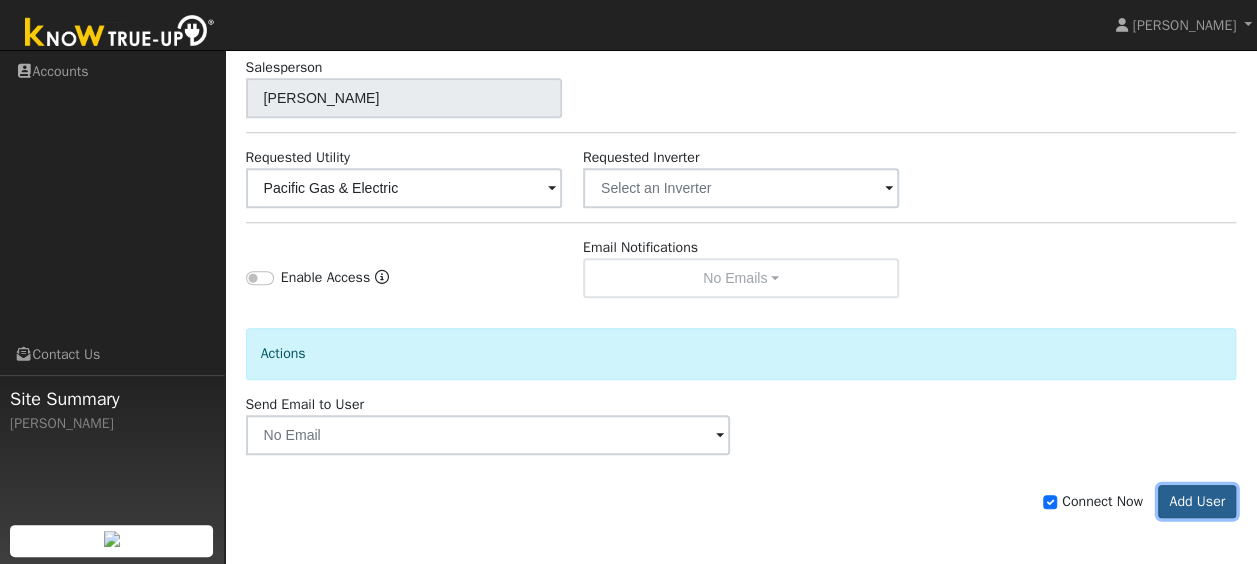 click on "Add User" at bounding box center (1197, 502) 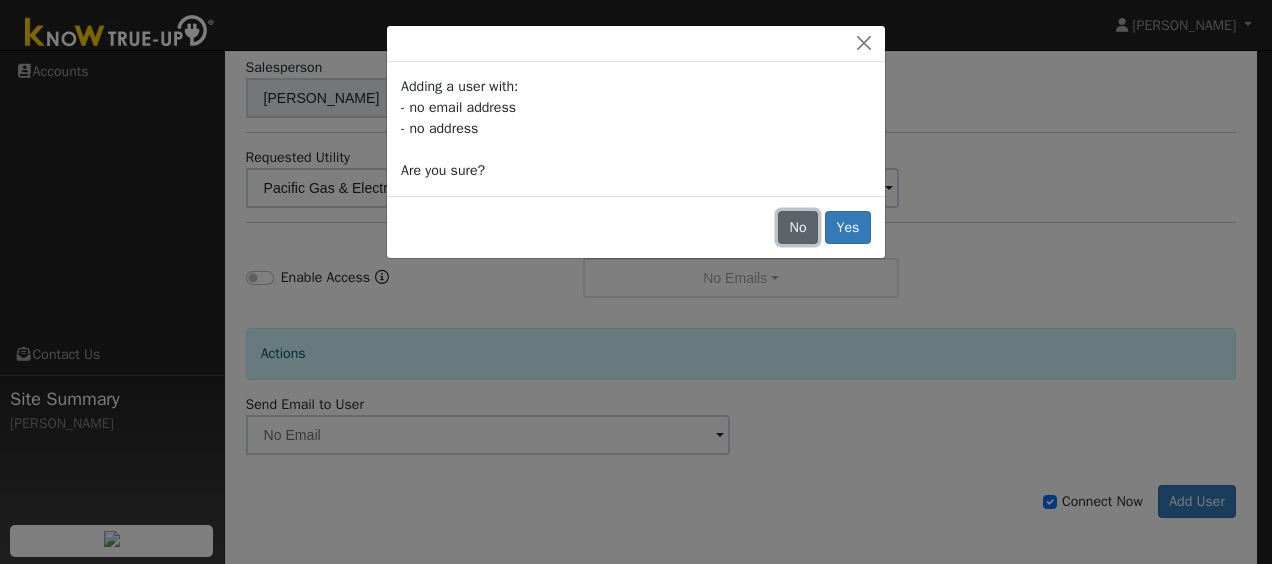 click on "No" at bounding box center (798, 228) 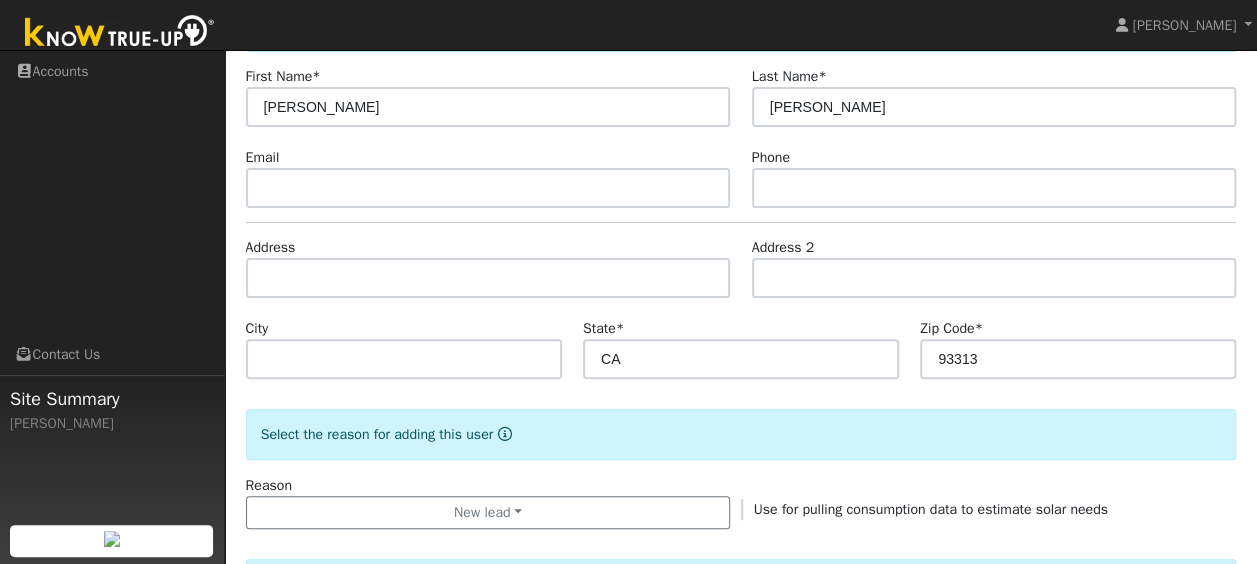 scroll, scrollTop: 126, scrollLeft: 0, axis: vertical 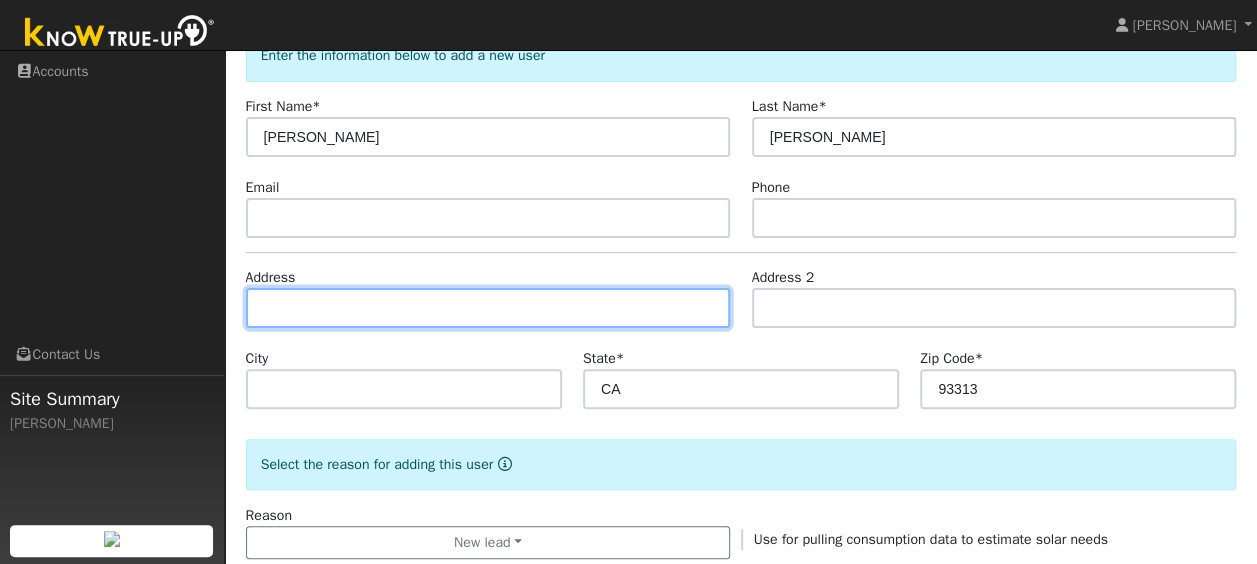 click at bounding box center (488, 308) 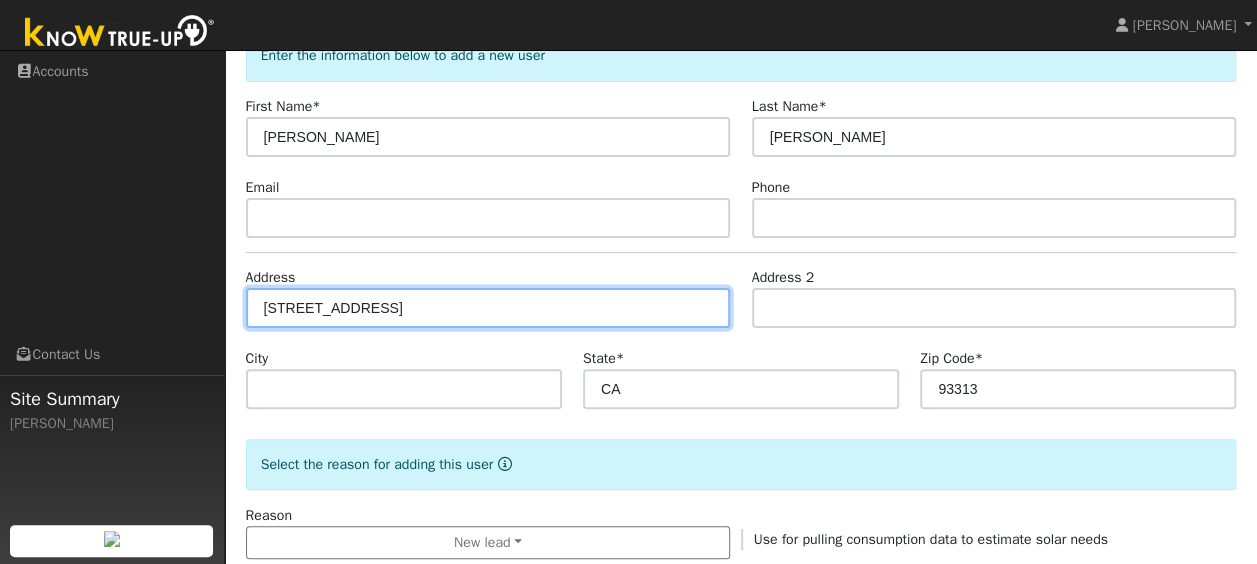type on "4409 Thatch Avenue" 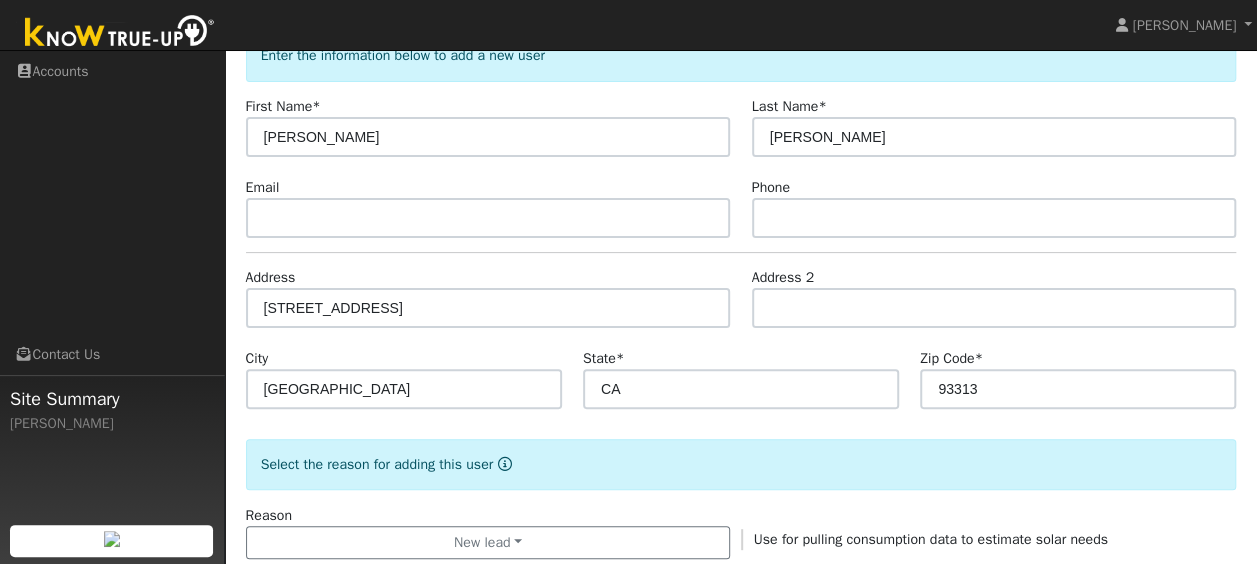 click on "Enter the information below to add a new user First Name  * Ashlee Last Name  * Ortiz Email Phone Address 4409 Thatch Avenue Address 2 City Bakersfield State  * CA Zip Code  * 93313  Select the reason for adding this user  Reason New lead New lead New customer adding solar New customer has solar Use for pulling consumption data to estimate solar needs Settings Salesperson Kyle Davenport Requested Utility Pacific Gas & Electric Requested Inverter Enable Access Email Notifications No Emails No Emails Weekly Emails Monthly Emails Actions Send Email to User Delete Email Template Are you sure you want to delete ? Cancel Delete Connect Now Add User" 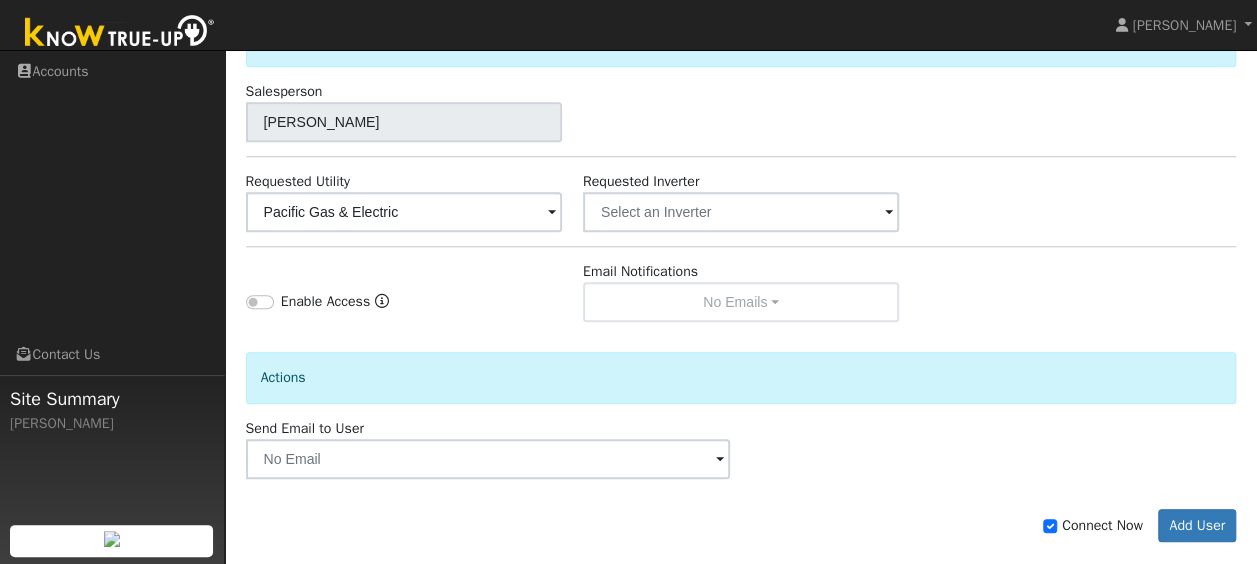 scroll, scrollTop: 724, scrollLeft: 0, axis: vertical 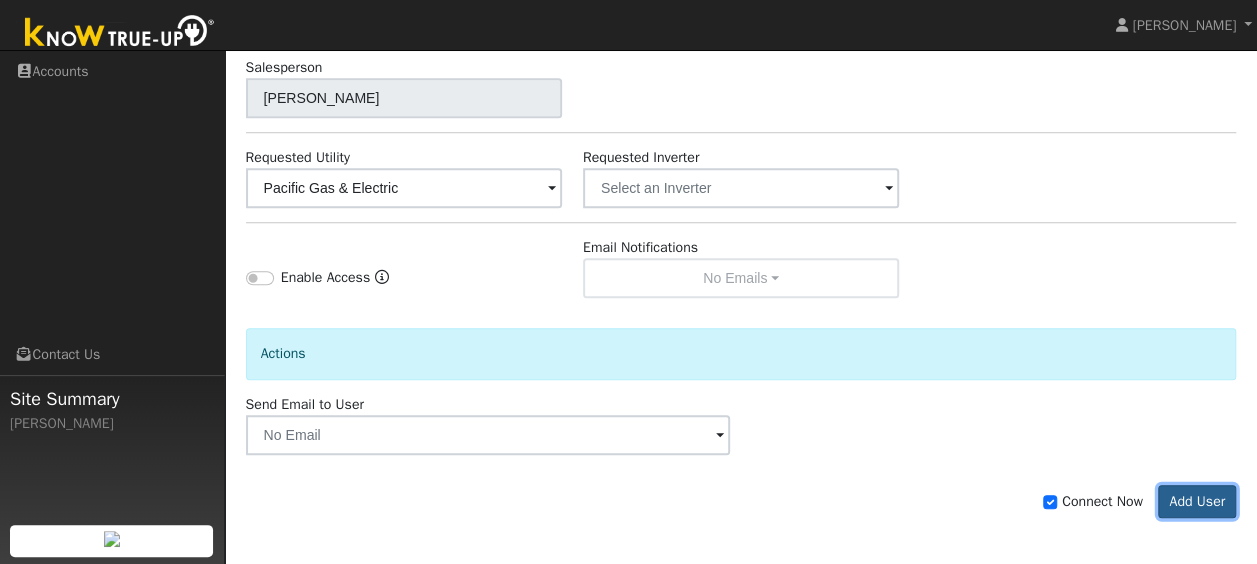 click on "Add User" at bounding box center (1197, 502) 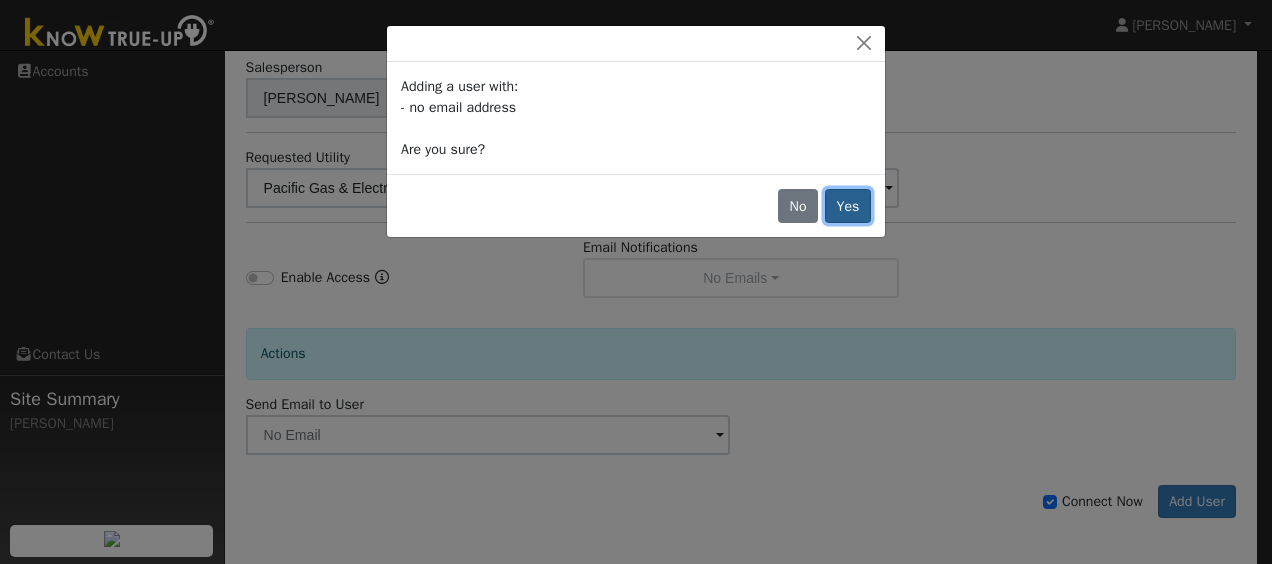 click on "Yes" at bounding box center (848, 206) 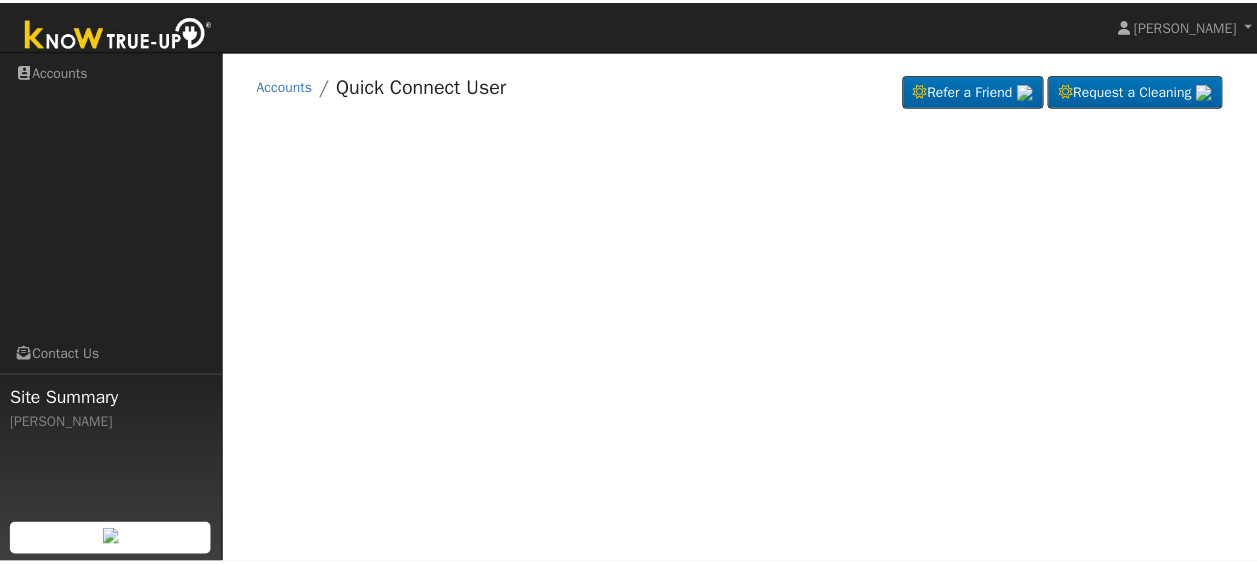 scroll, scrollTop: 0, scrollLeft: 0, axis: both 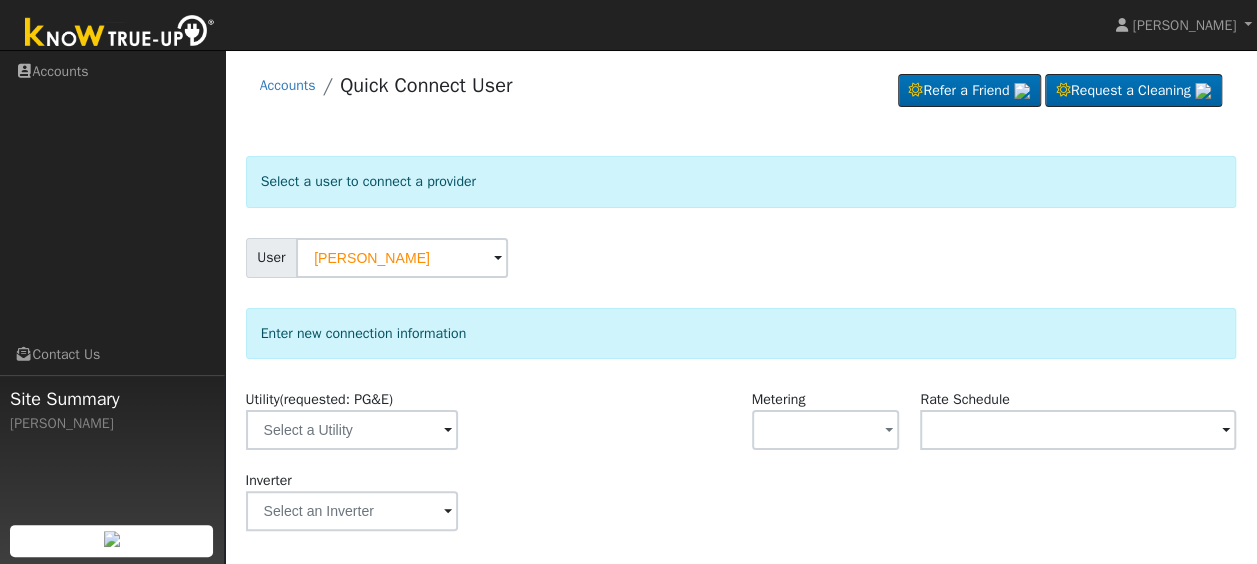 click on "Enter new connection information Utility  (requested: PG&E) Metering - None - NEM NBT  Rate Schedule  Inverter Disconnecting . Do you also want to delete all of the  data?  - Delete data if disconnecting or connecting to different data.  - Keep data if reconnecting to same data.  Be careful: this cannot be undone.  Cancel  No  Yes" at bounding box center [741, 429] 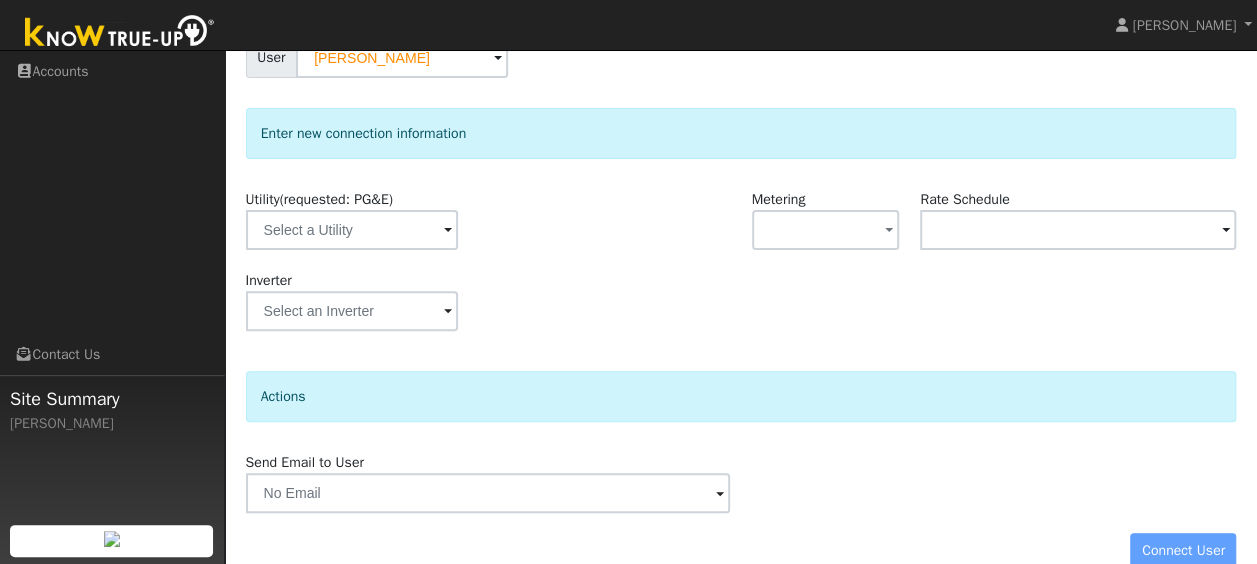 scroll, scrollTop: 201, scrollLeft: 0, axis: vertical 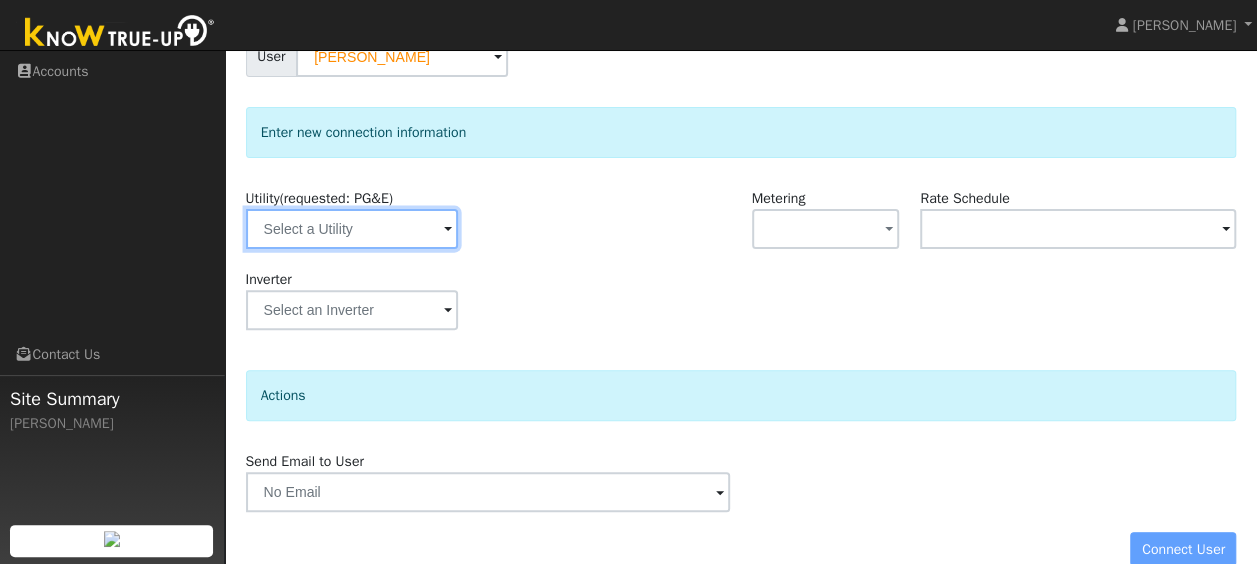 click at bounding box center (352, 229) 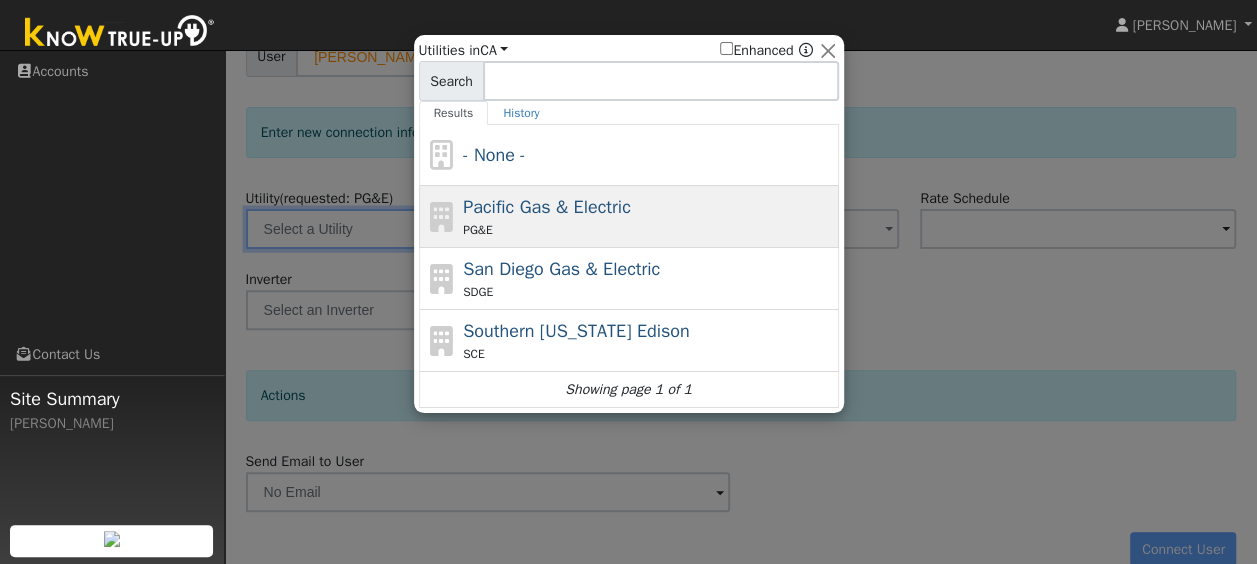 click on "Pacific Gas & Electric" at bounding box center [547, 207] 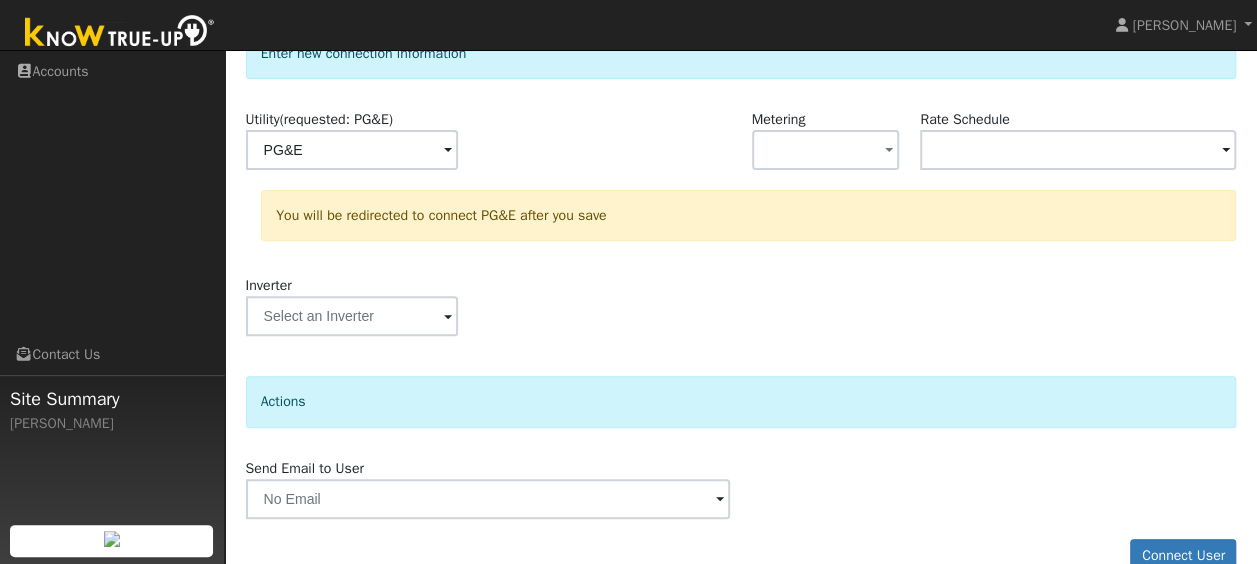 scroll, scrollTop: 315, scrollLeft: 0, axis: vertical 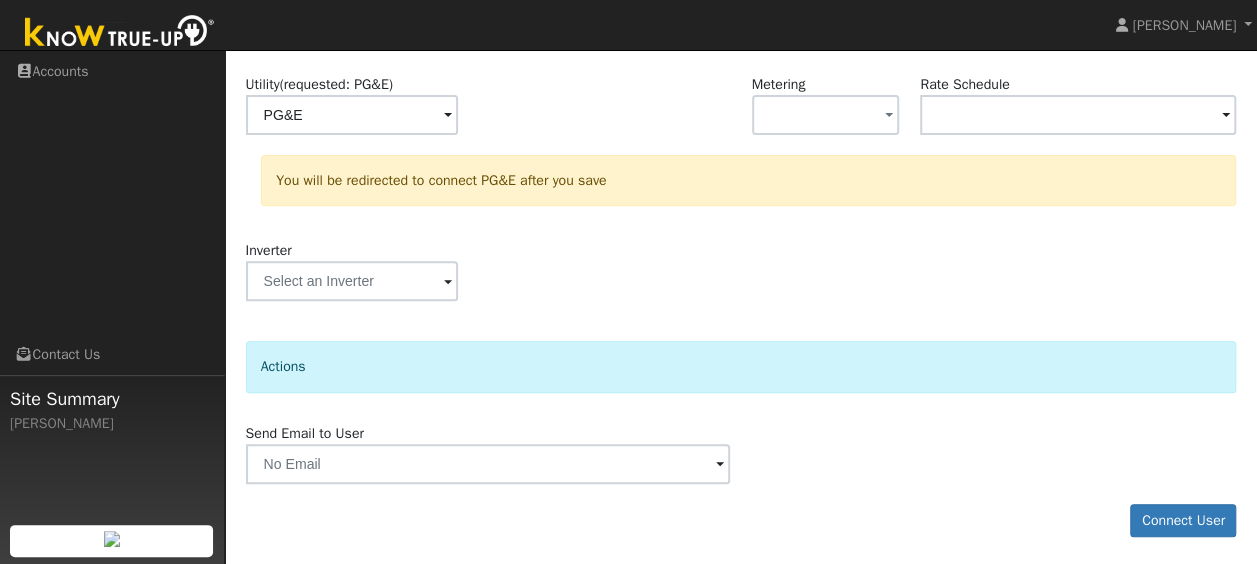 click at bounding box center (448, 116) 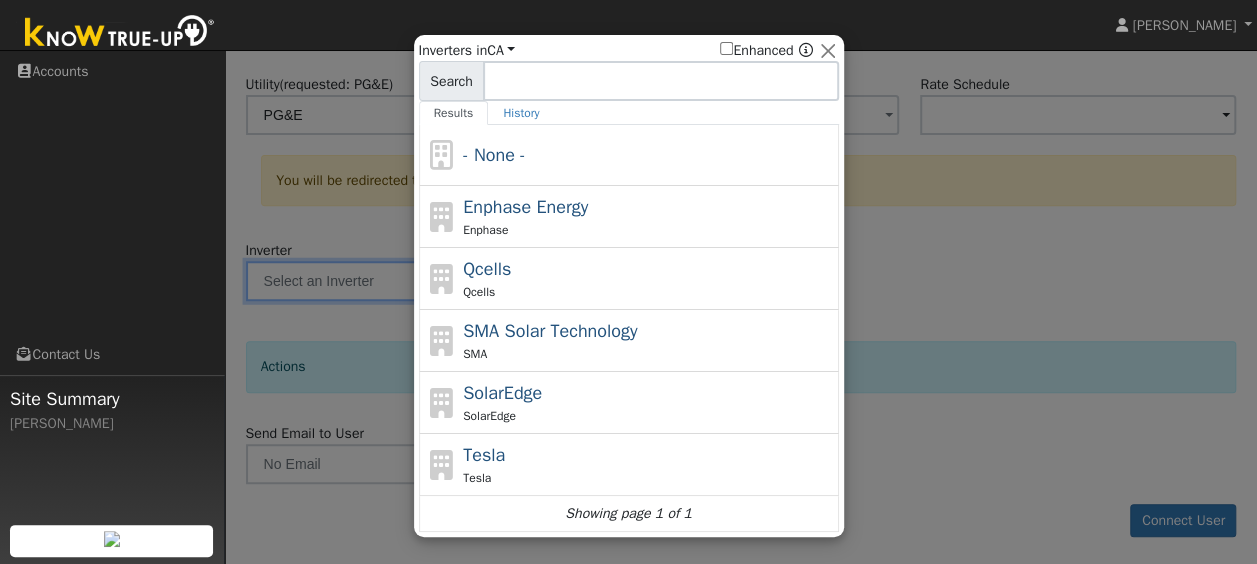 click at bounding box center [628, 282] 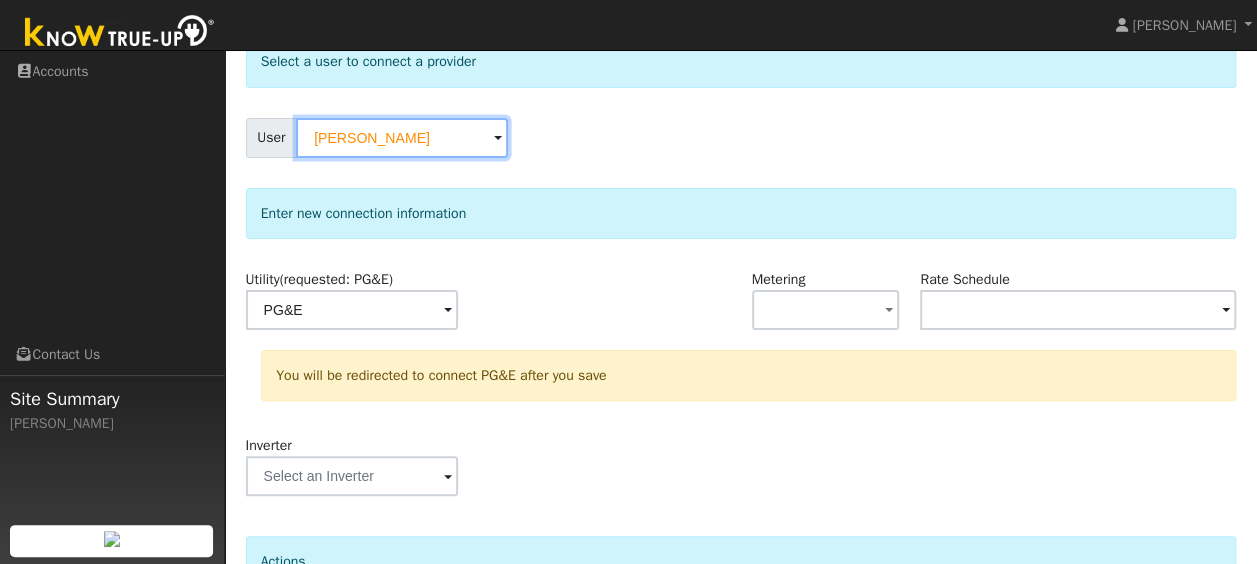 scroll, scrollTop: 119, scrollLeft: 0, axis: vertical 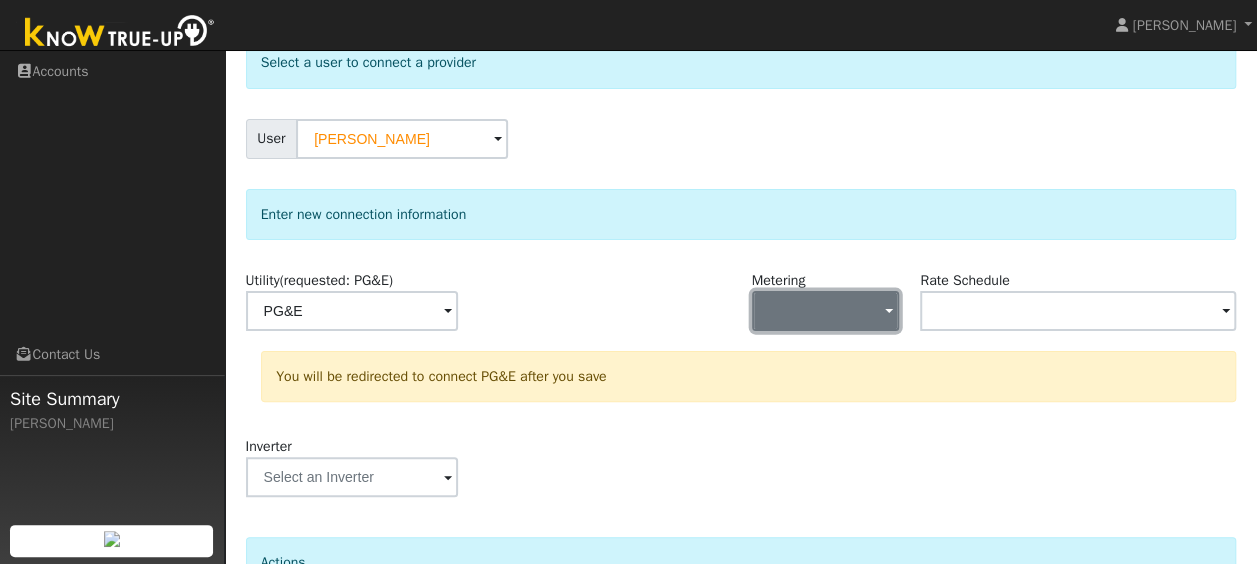 click 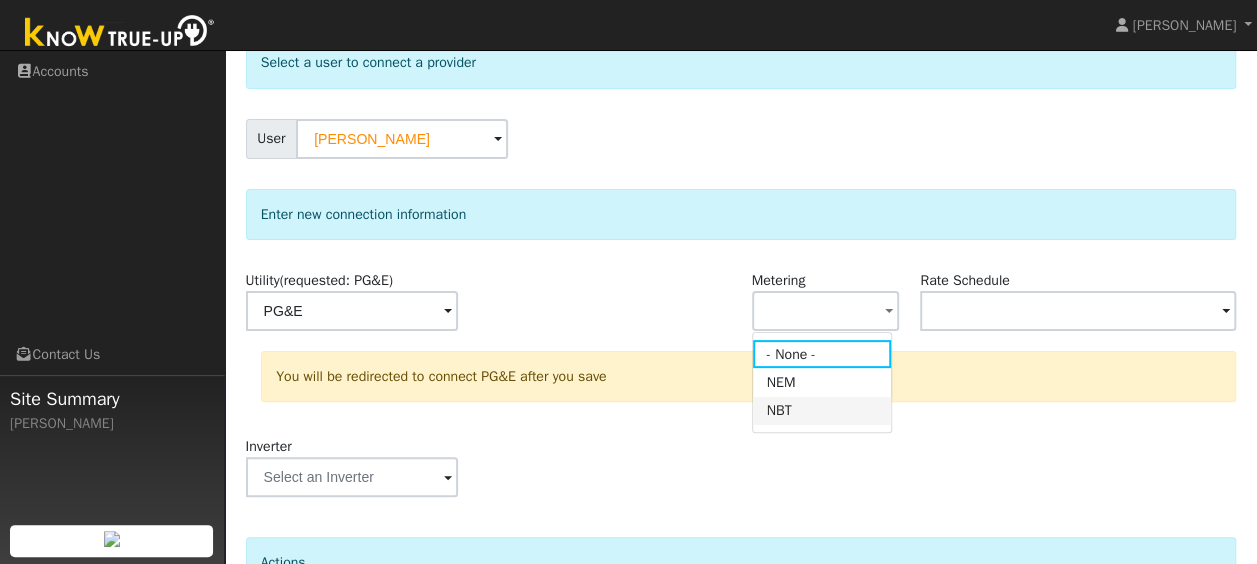 click on "NBT" at bounding box center (822, 411) 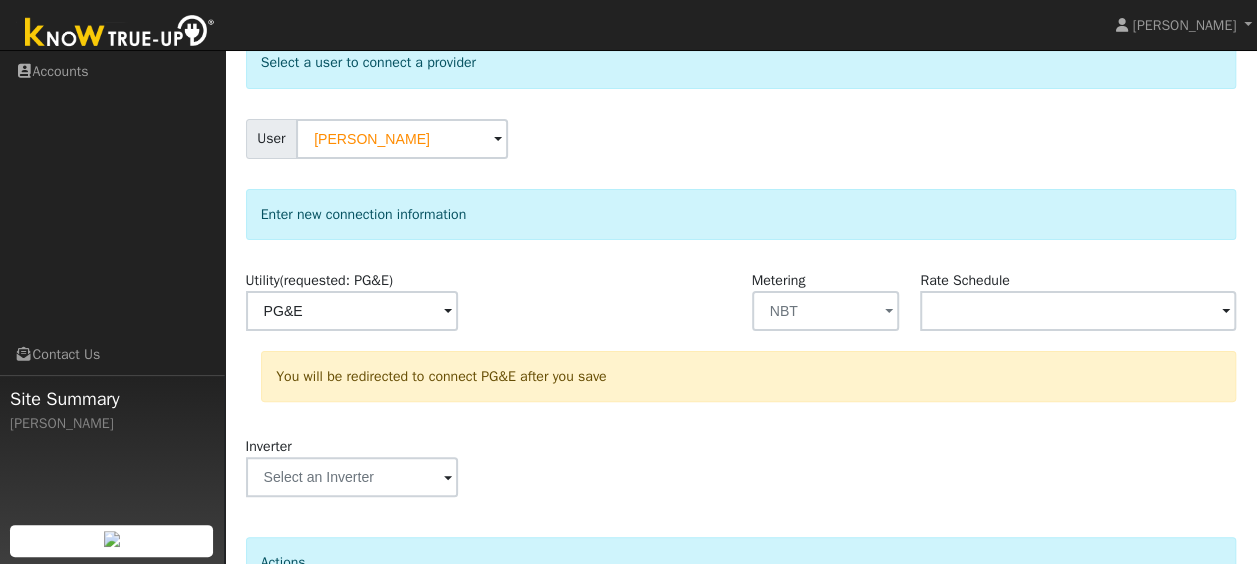 click at bounding box center [448, 312] 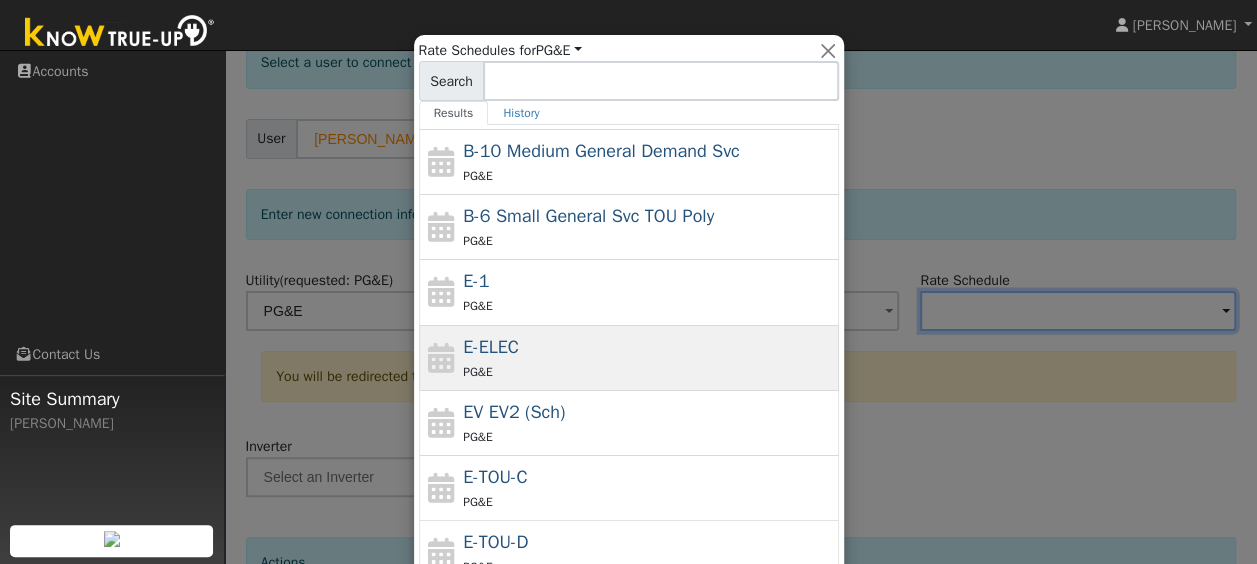 scroll, scrollTop: 154, scrollLeft: 0, axis: vertical 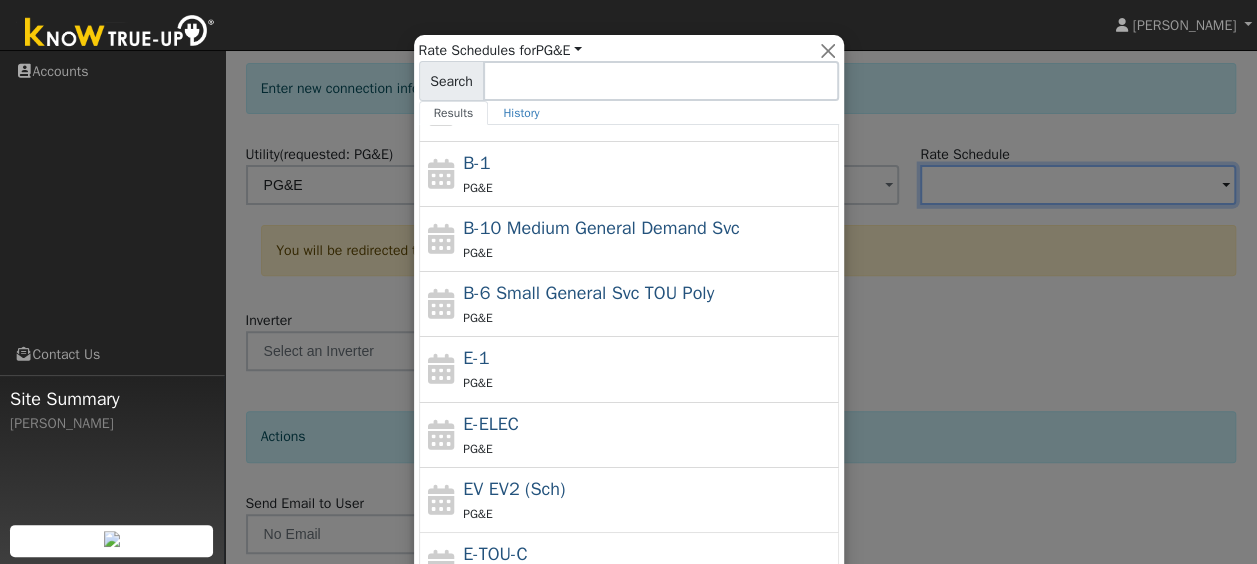 click at bounding box center (628, 282) 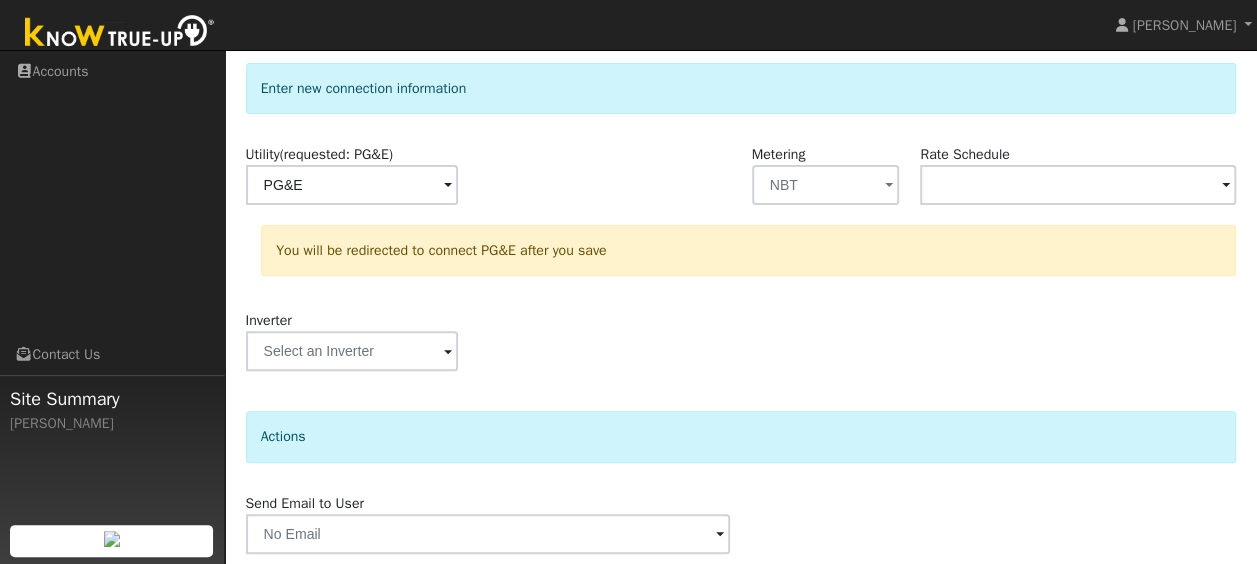 scroll, scrollTop: 315, scrollLeft: 0, axis: vertical 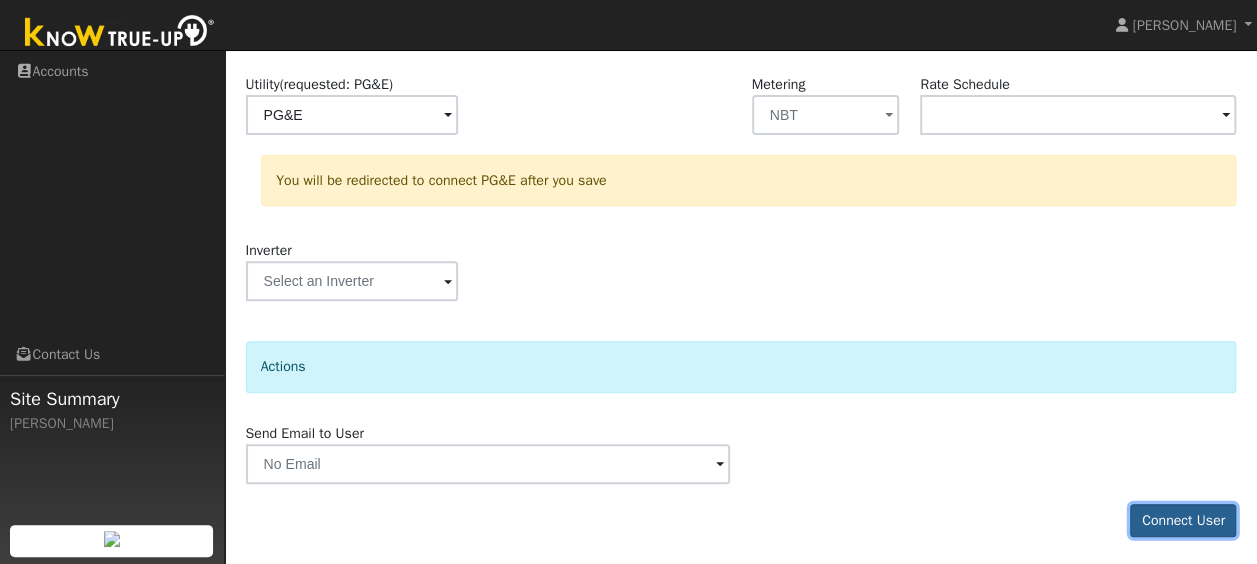 click on "Connect User" at bounding box center (1183, 521) 